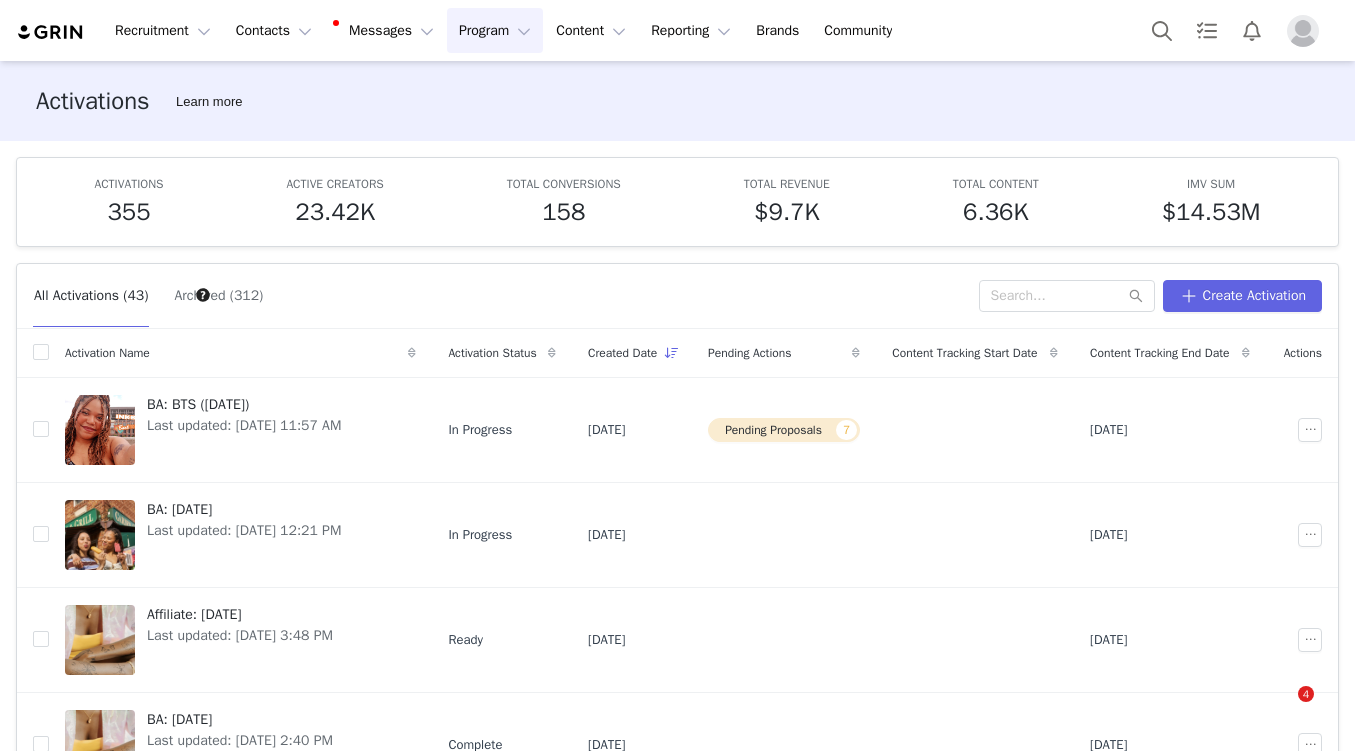 scroll, scrollTop: 0, scrollLeft: 0, axis: both 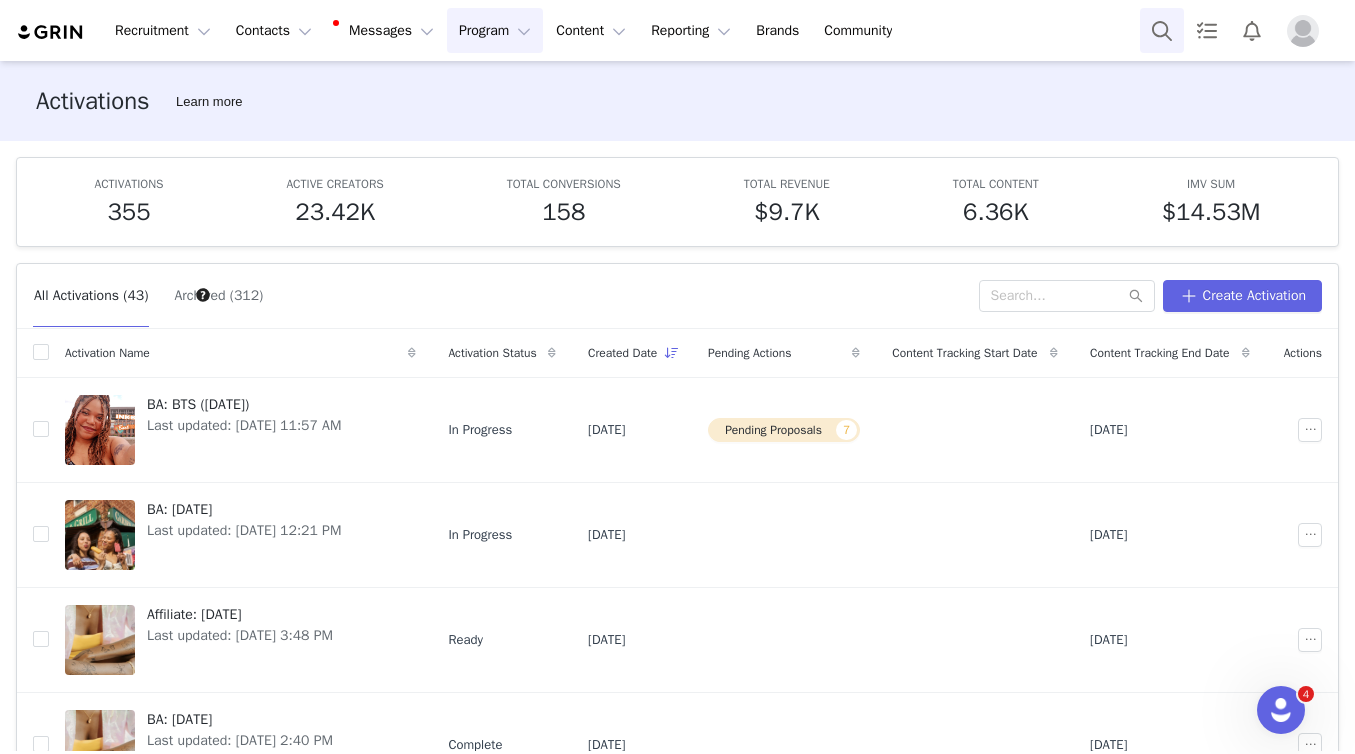 click at bounding box center [1162, 30] 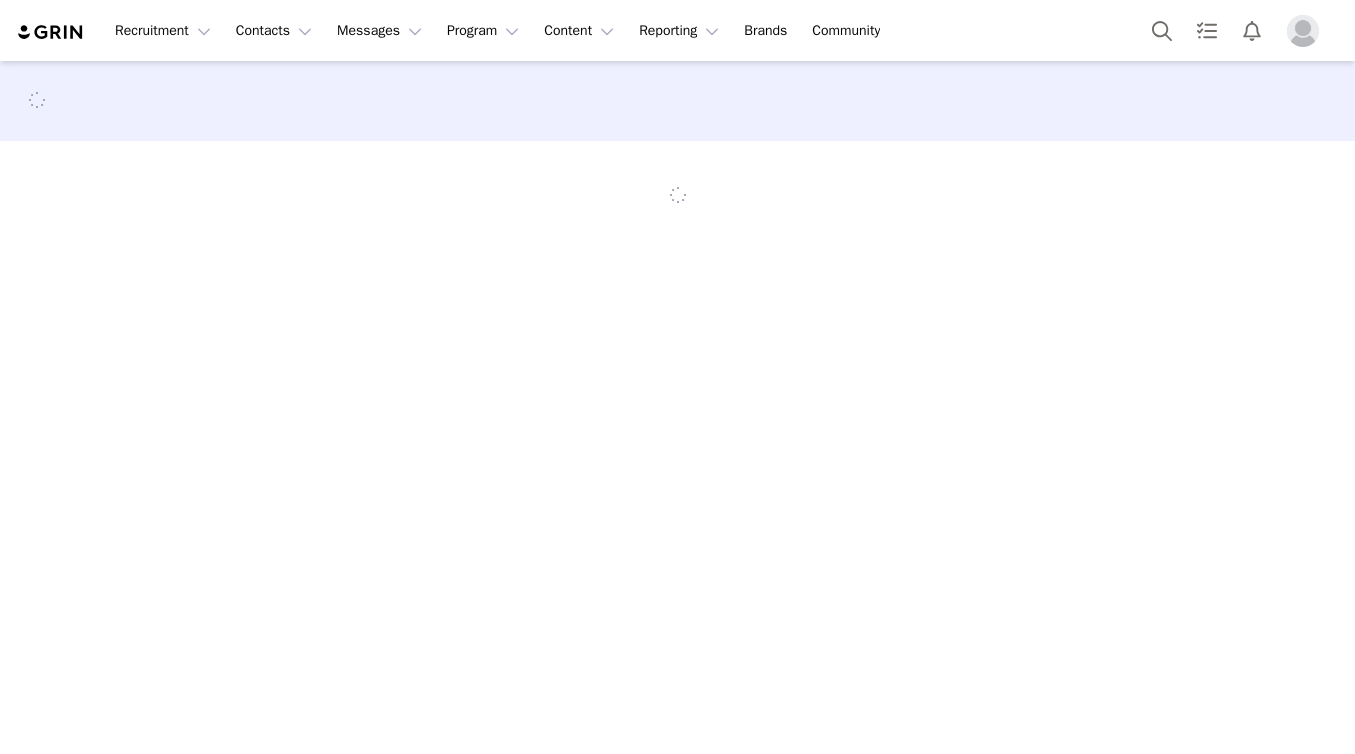 scroll, scrollTop: 0, scrollLeft: 0, axis: both 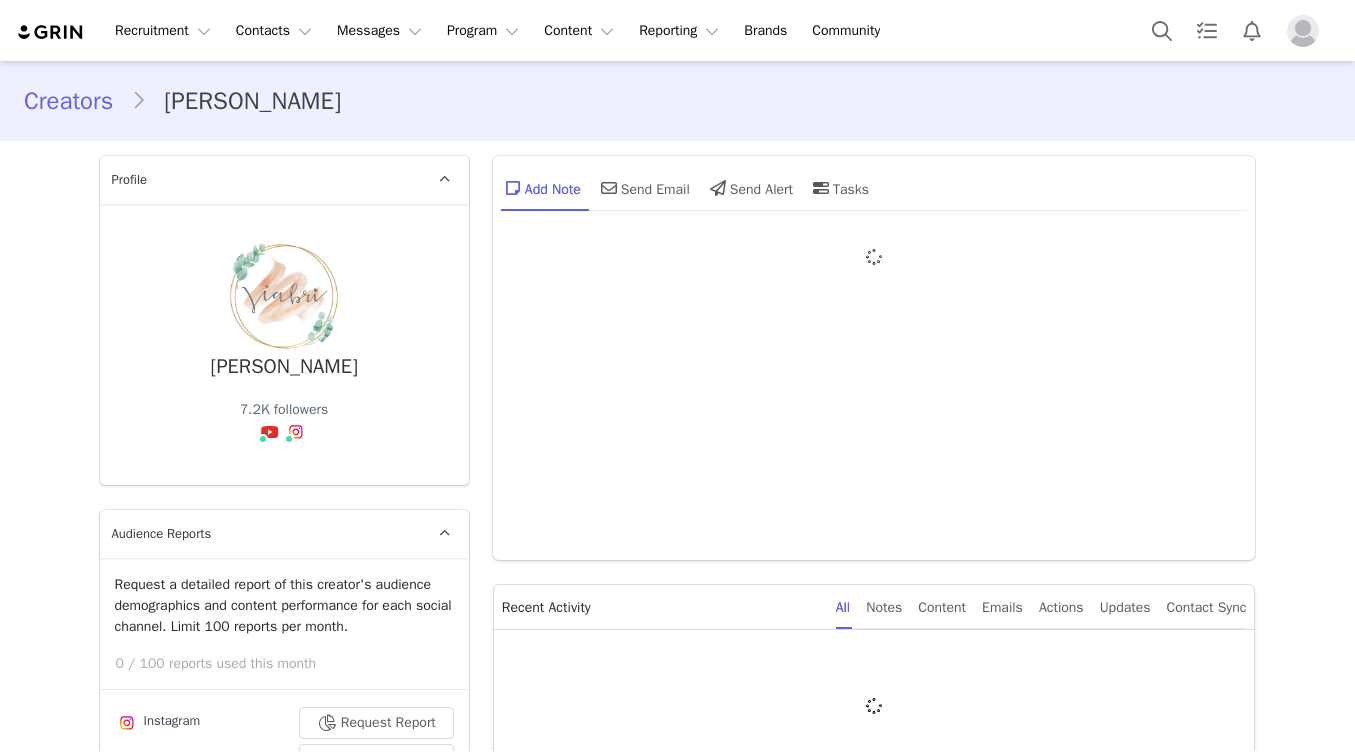 type on "+1 ([GEOGRAPHIC_DATA])" 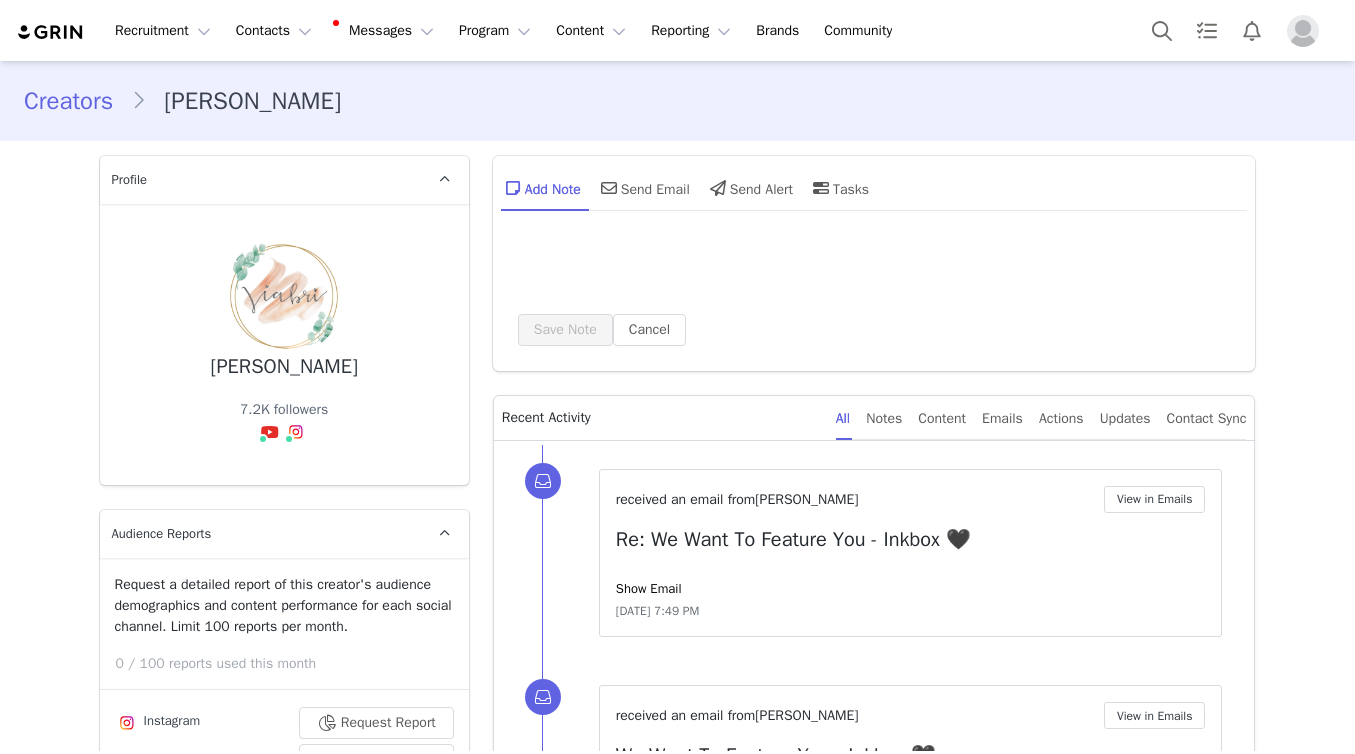 scroll, scrollTop: 480, scrollLeft: 0, axis: vertical 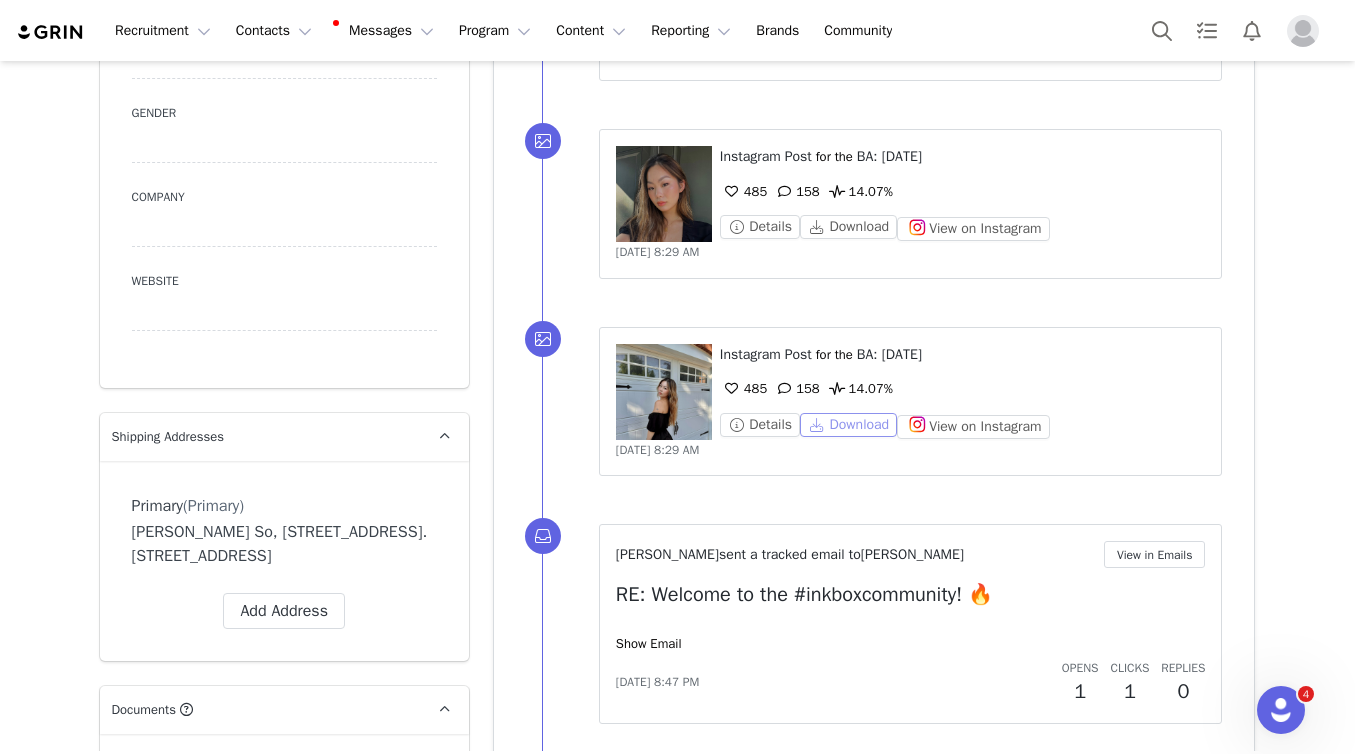 click on "Download" at bounding box center [848, 425] 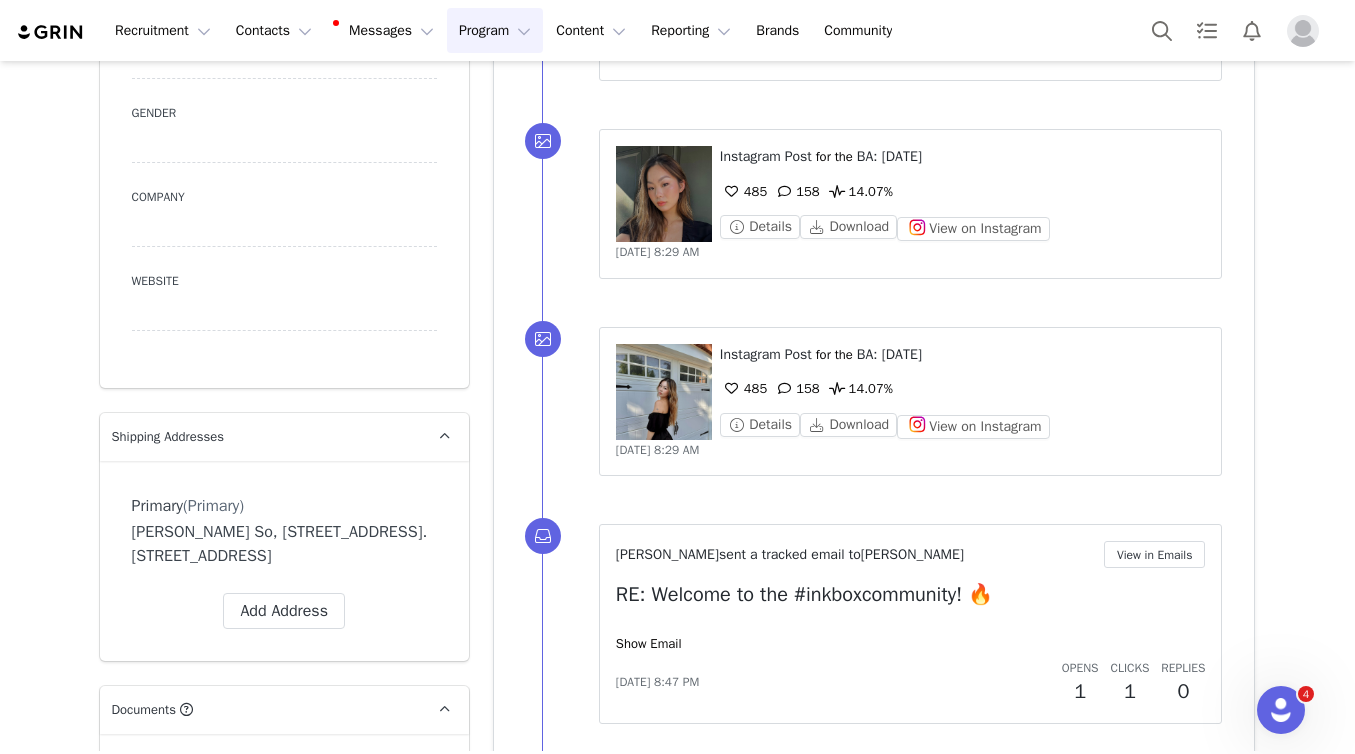 click on "Program Program" at bounding box center (495, 30) 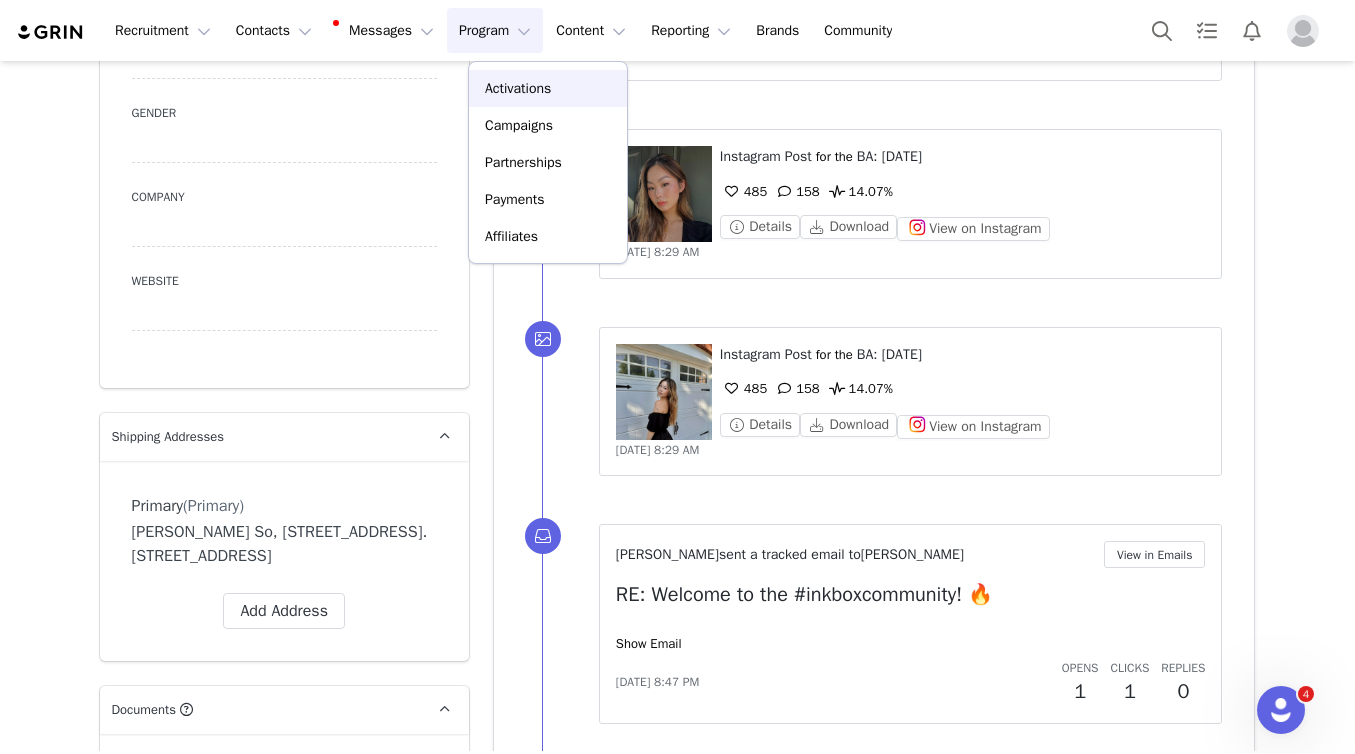 click on "Activations" at bounding box center (548, 88) 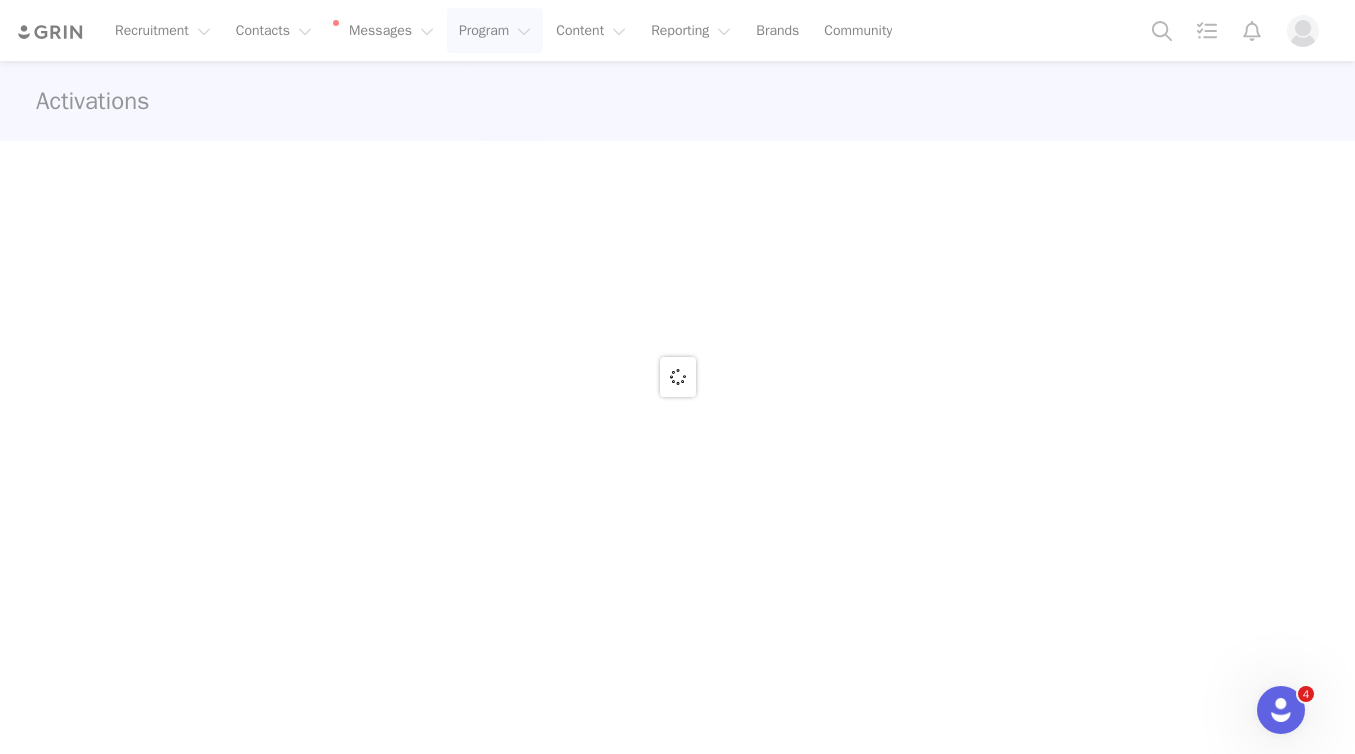 scroll, scrollTop: 0, scrollLeft: 0, axis: both 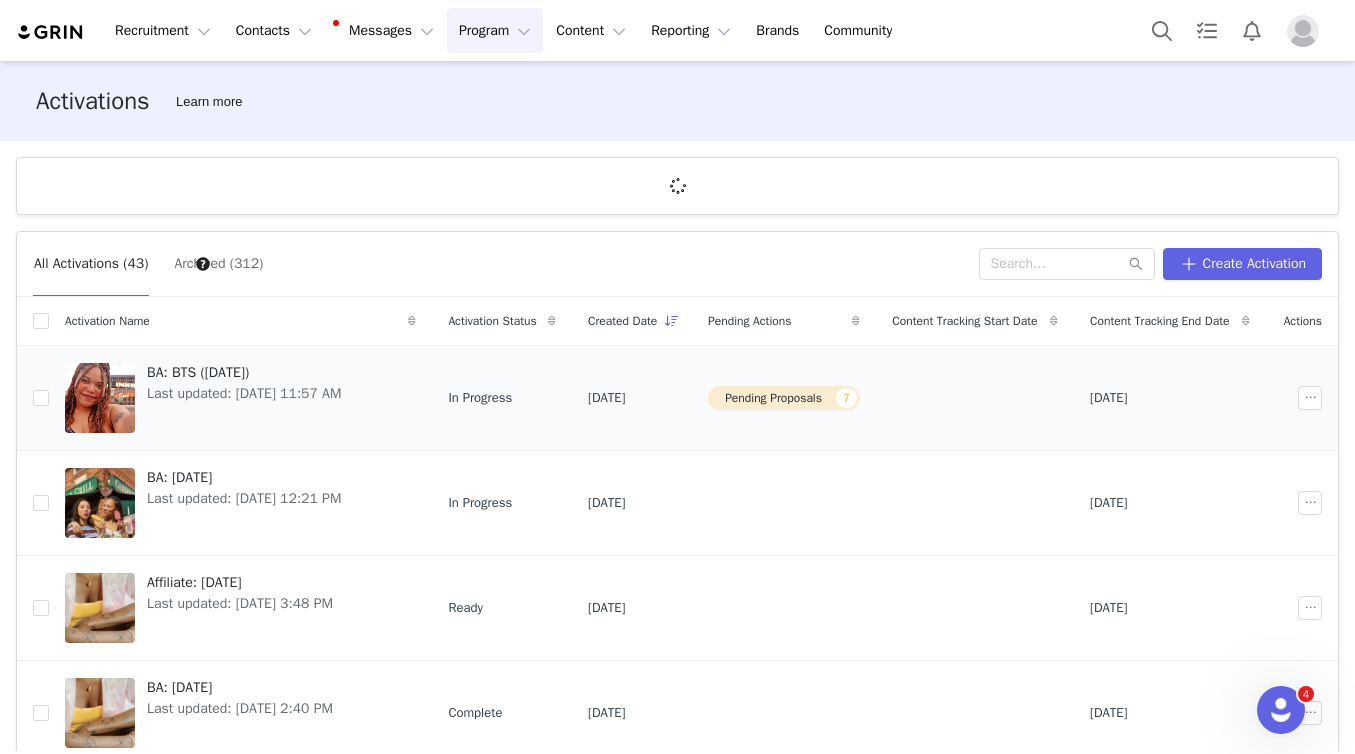 click on "Last updated: [DATE] 11:57 AM" at bounding box center (244, 393) 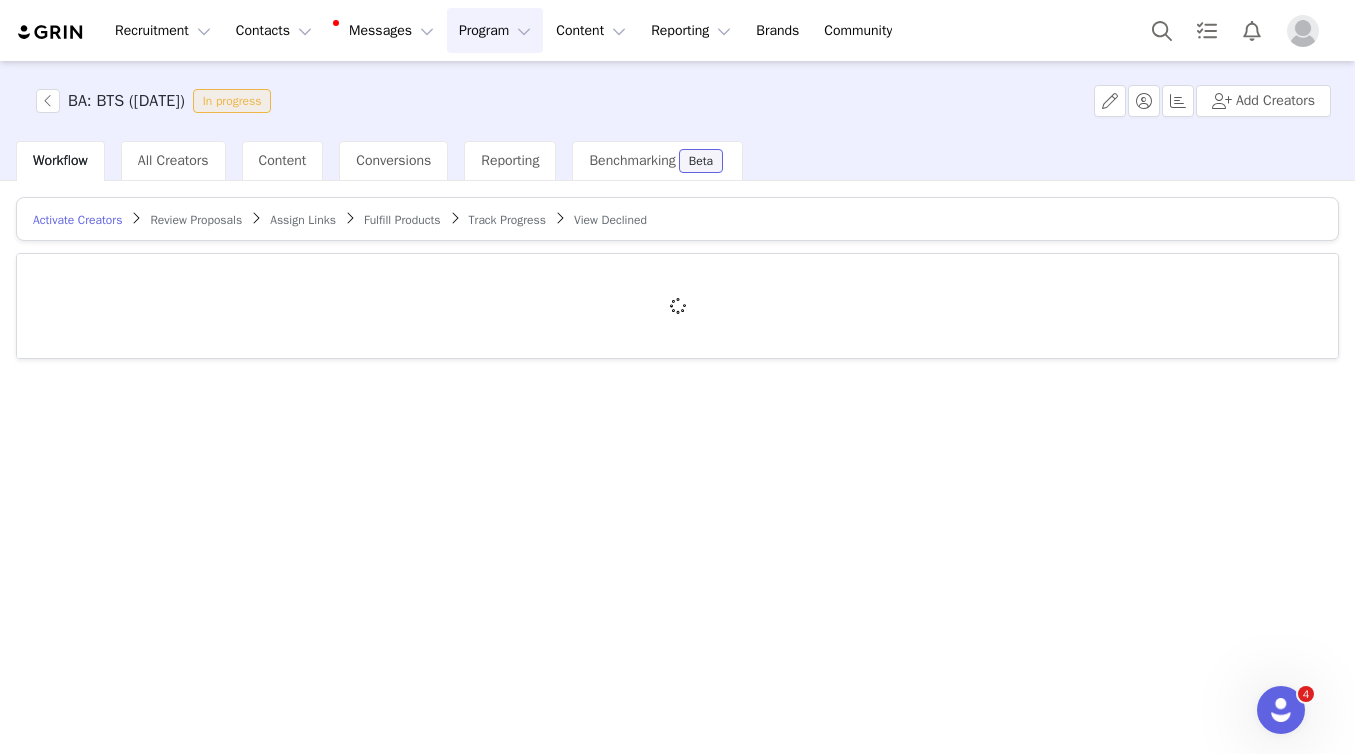 click on "Review Proposals" at bounding box center [196, 220] 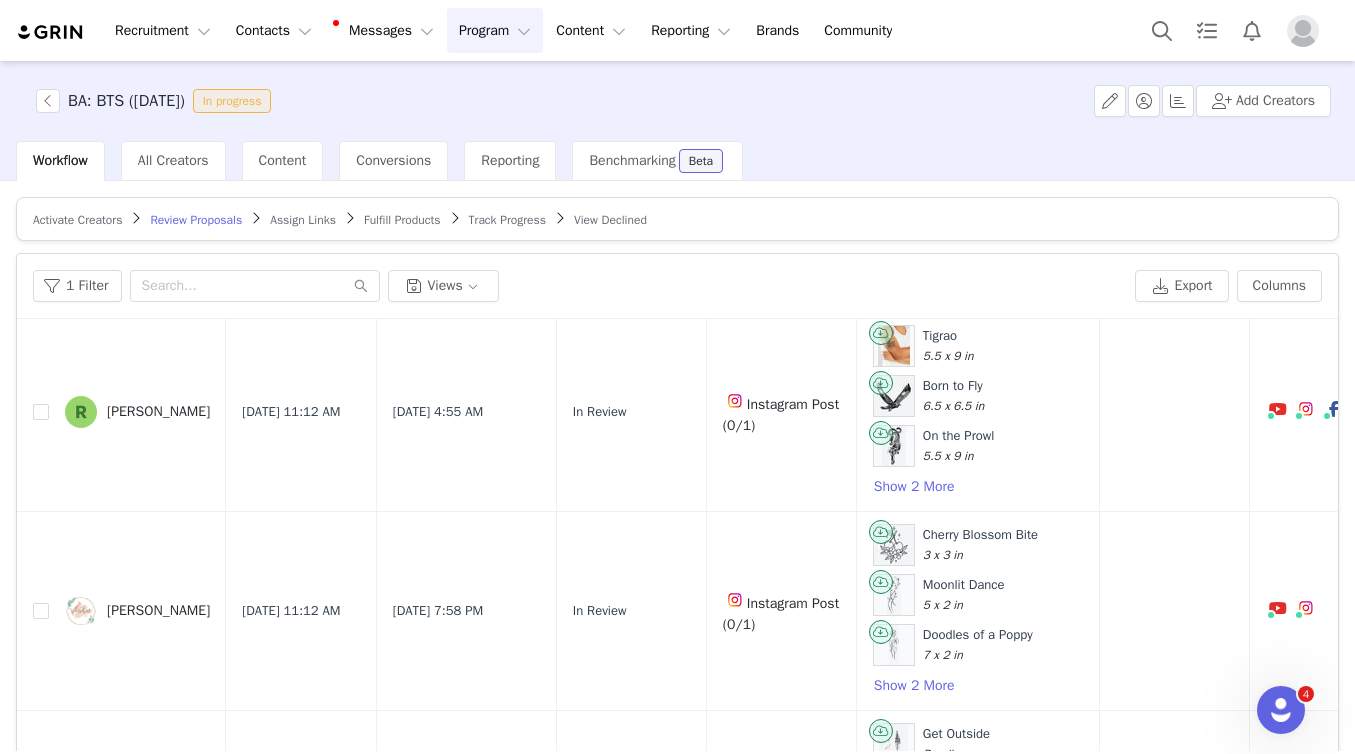 scroll, scrollTop: 0, scrollLeft: 0, axis: both 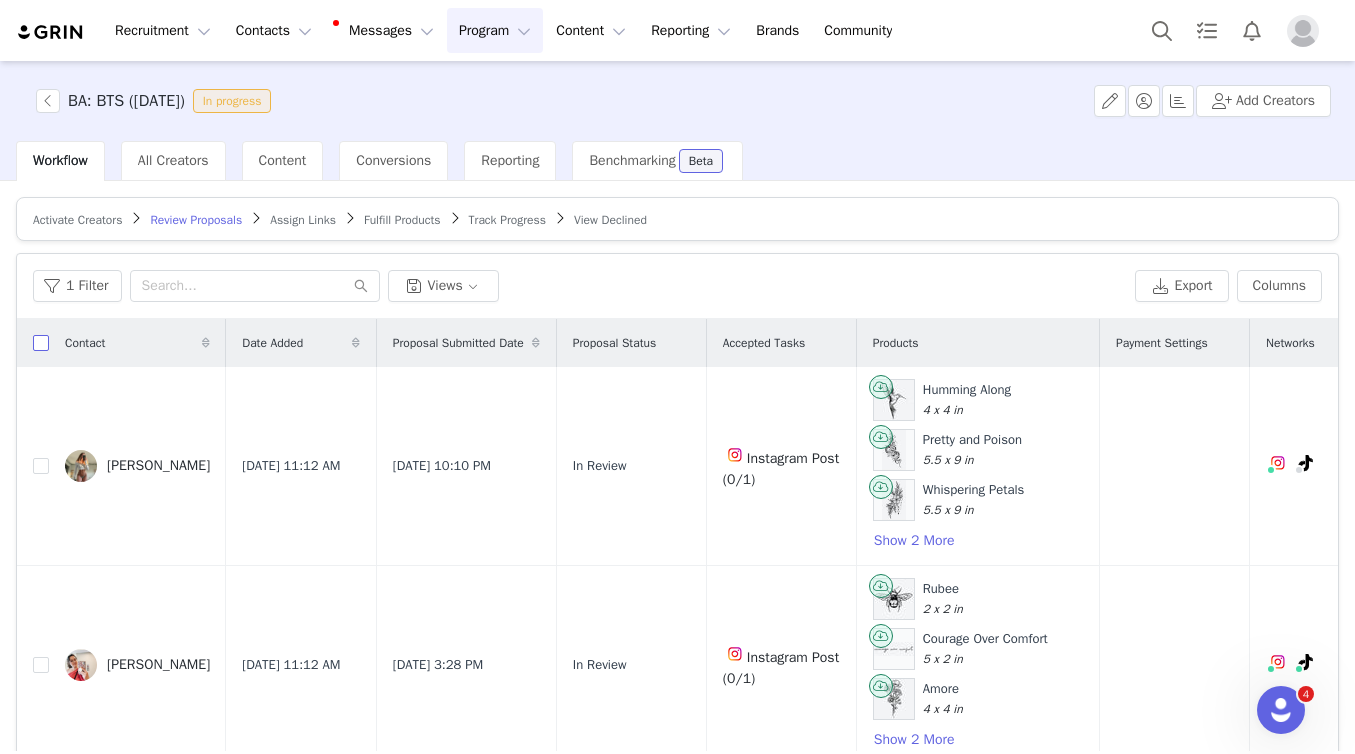 click at bounding box center [41, 343] 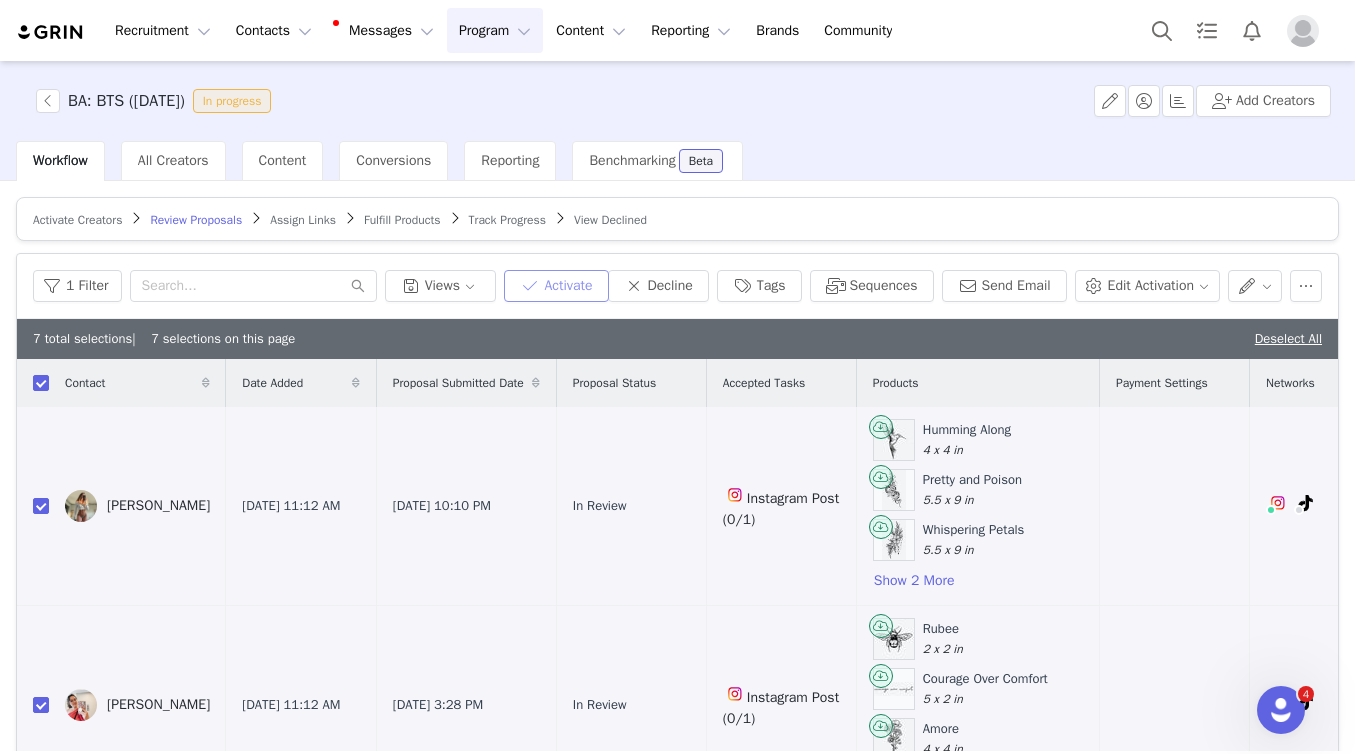 click on "Activate" at bounding box center [556, 286] 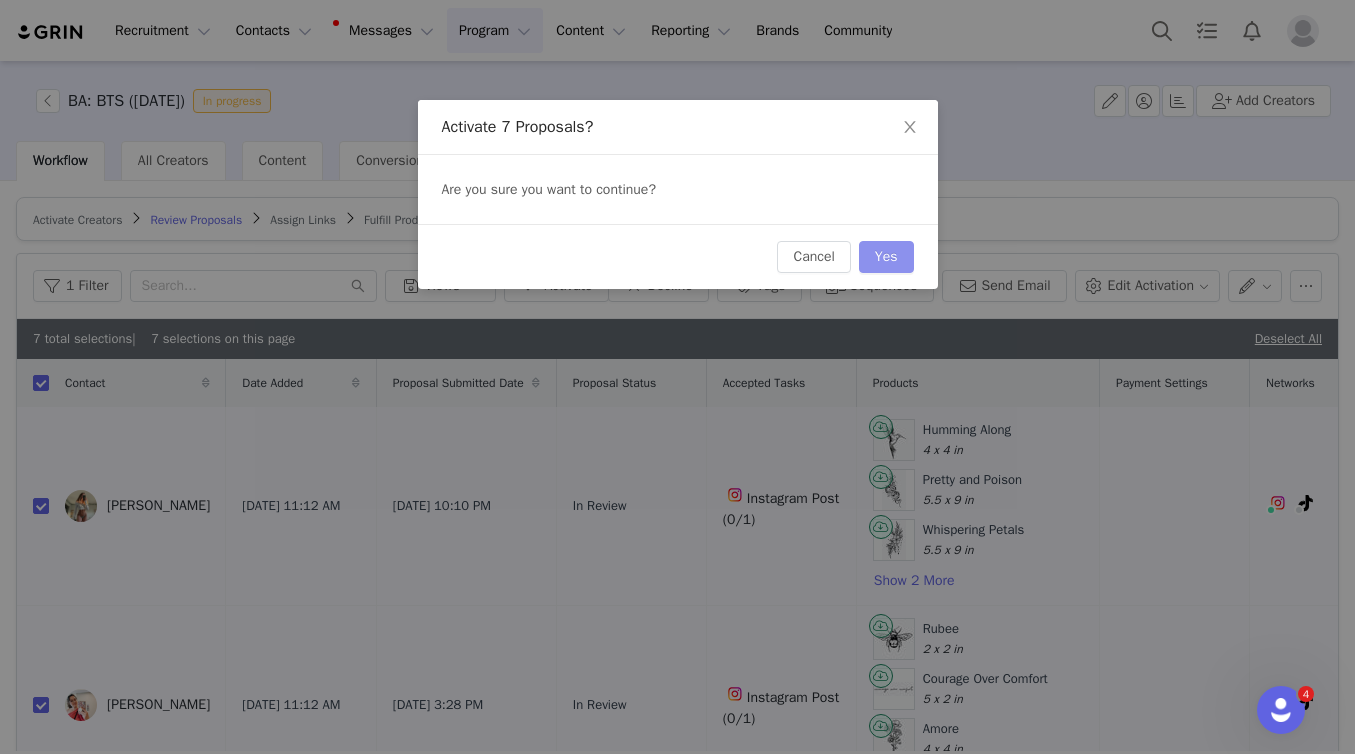 click on "Yes" at bounding box center (886, 257) 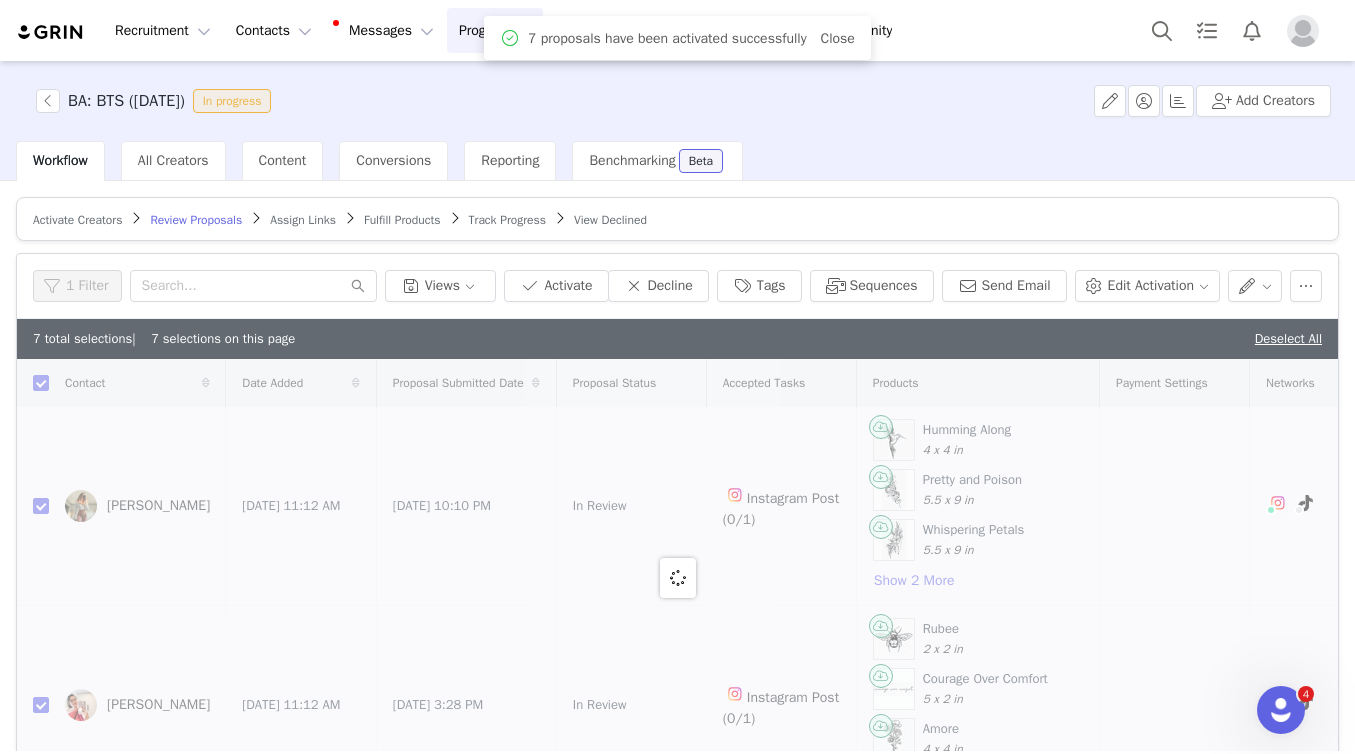 click on "Assign Links" at bounding box center [303, 220] 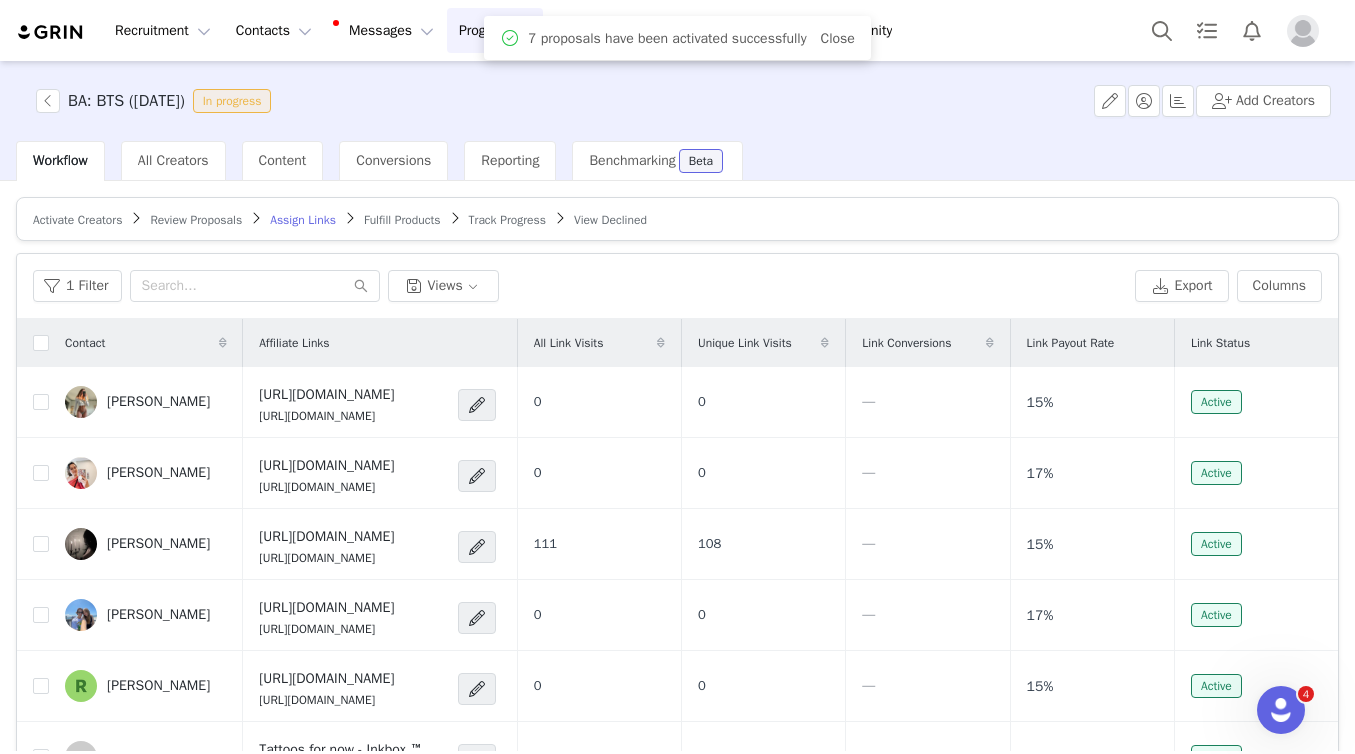 click on "Fulfill Products" at bounding box center (402, 220) 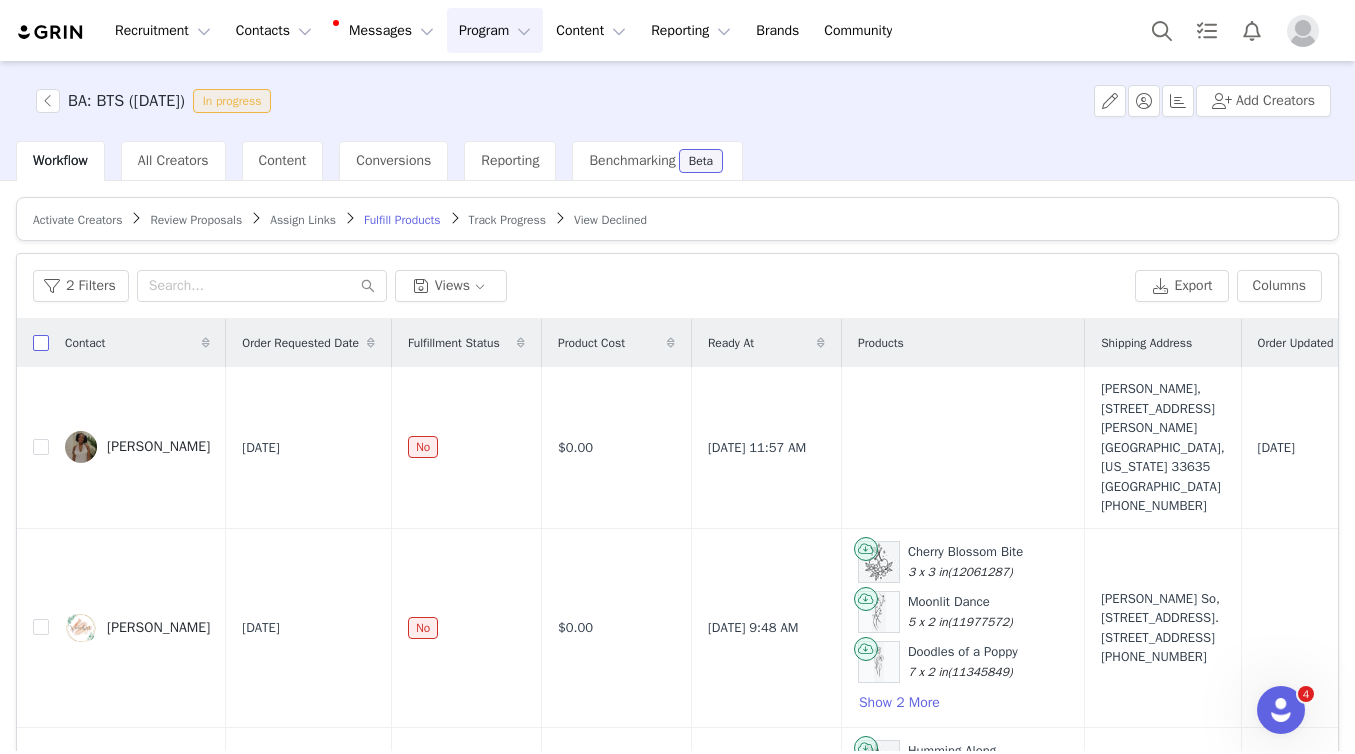 click at bounding box center [41, 343] 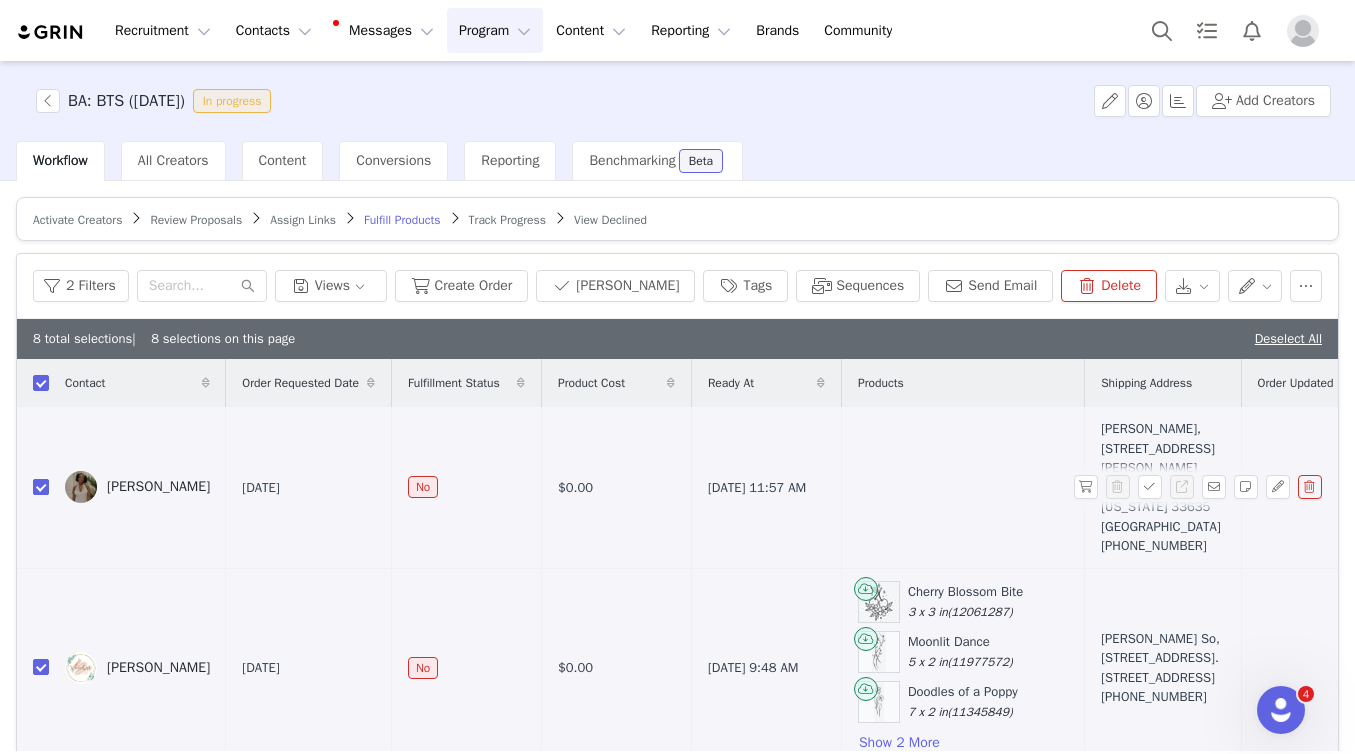 click at bounding box center (41, 487) 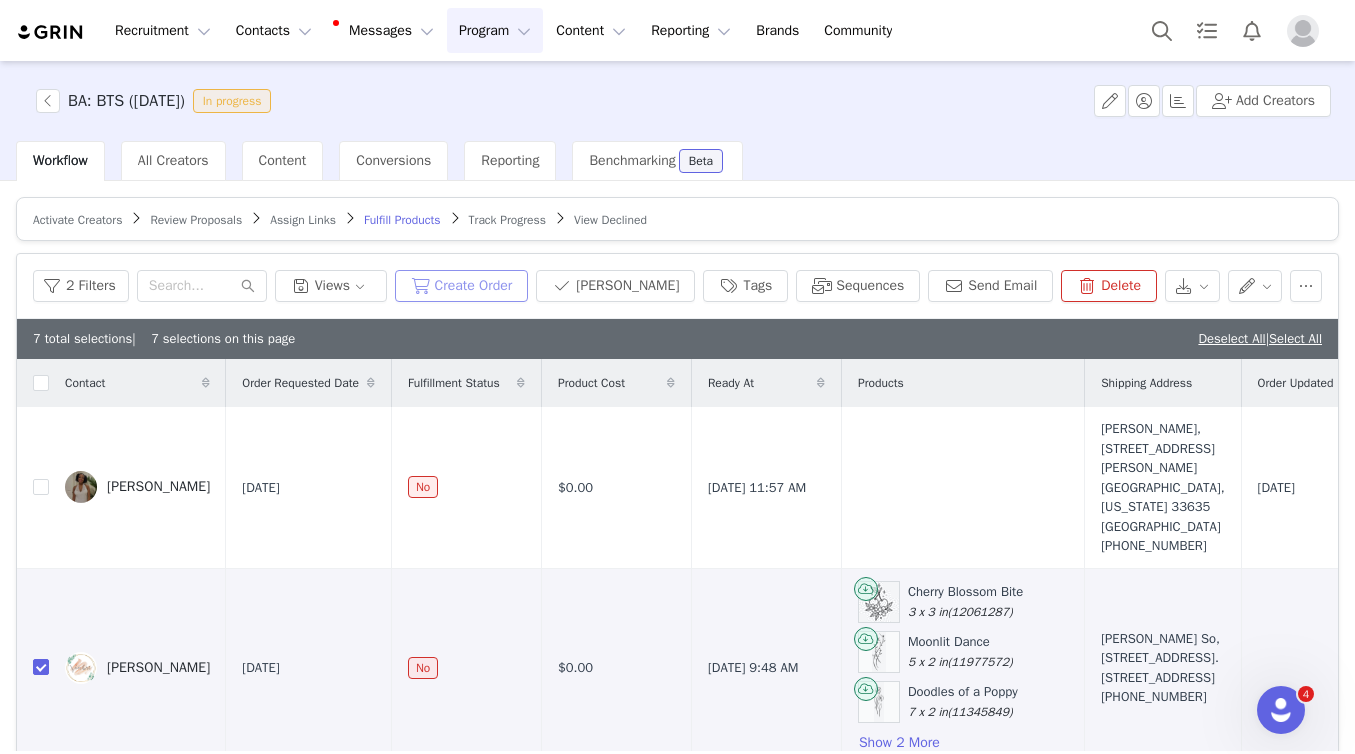 click on "Create Order" at bounding box center (462, 286) 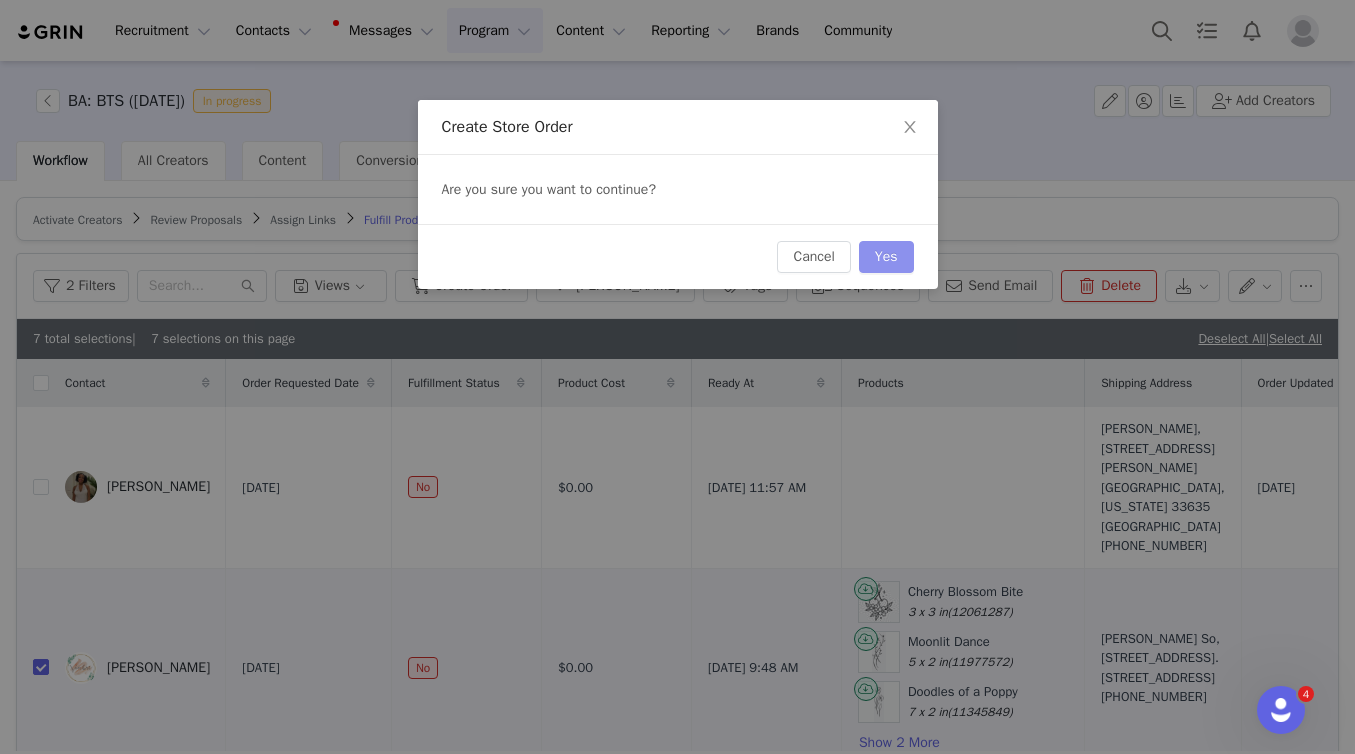 click on "Yes" at bounding box center (886, 257) 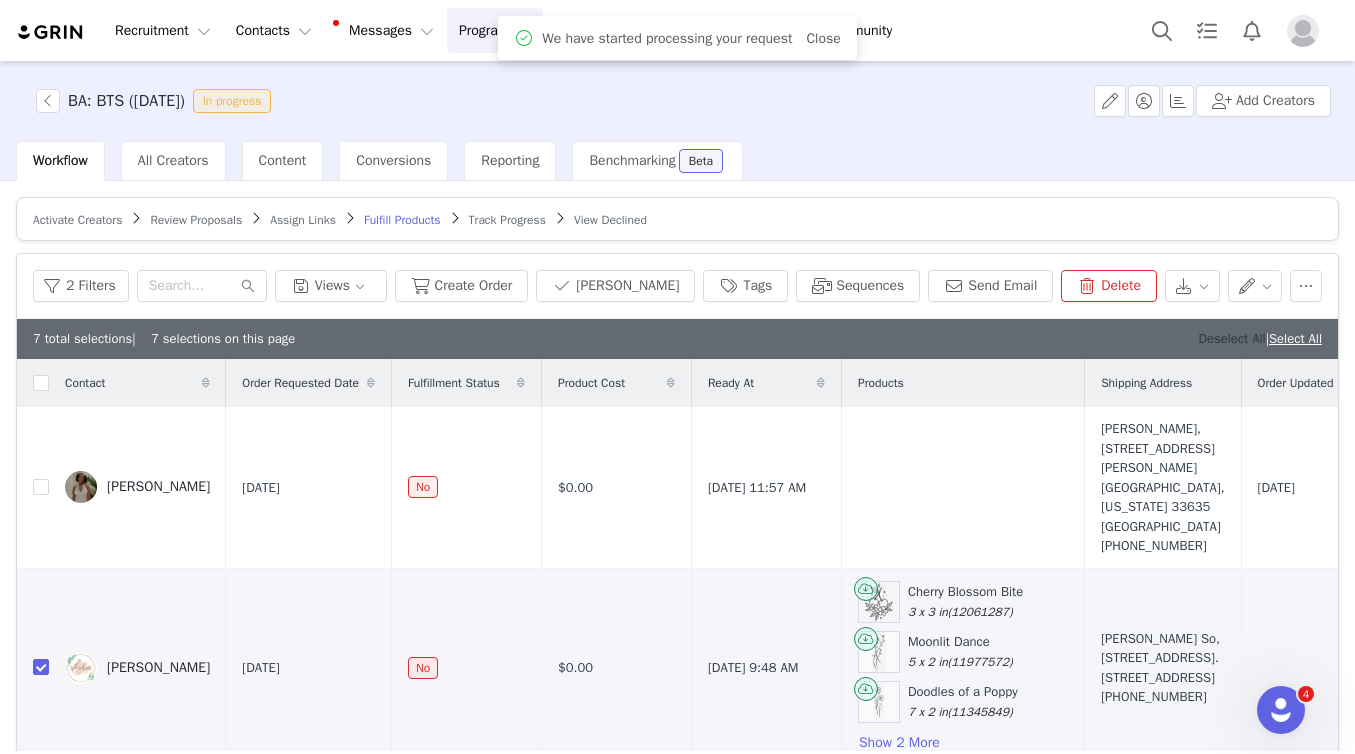 click on "Deselect All" at bounding box center (1231, 338) 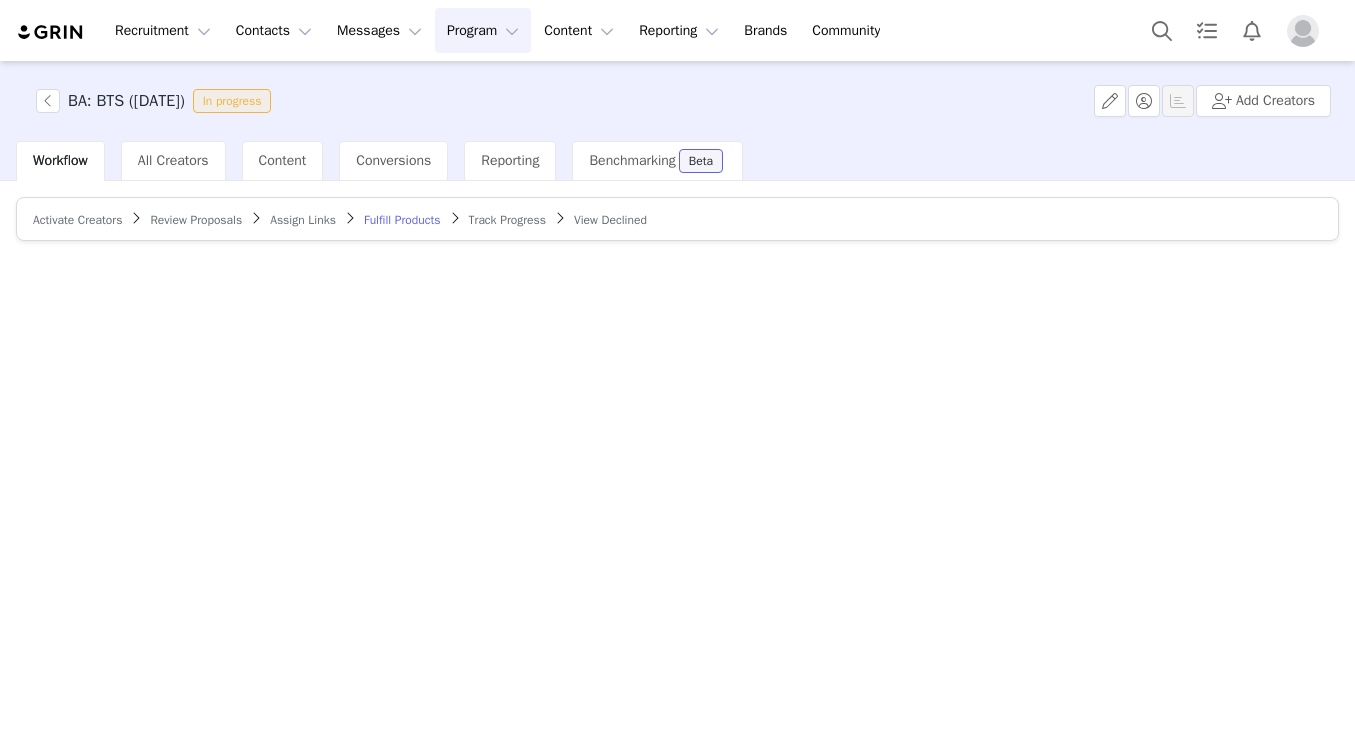 scroll, scrollTop: 0, scrollLeft: 0, axis: both 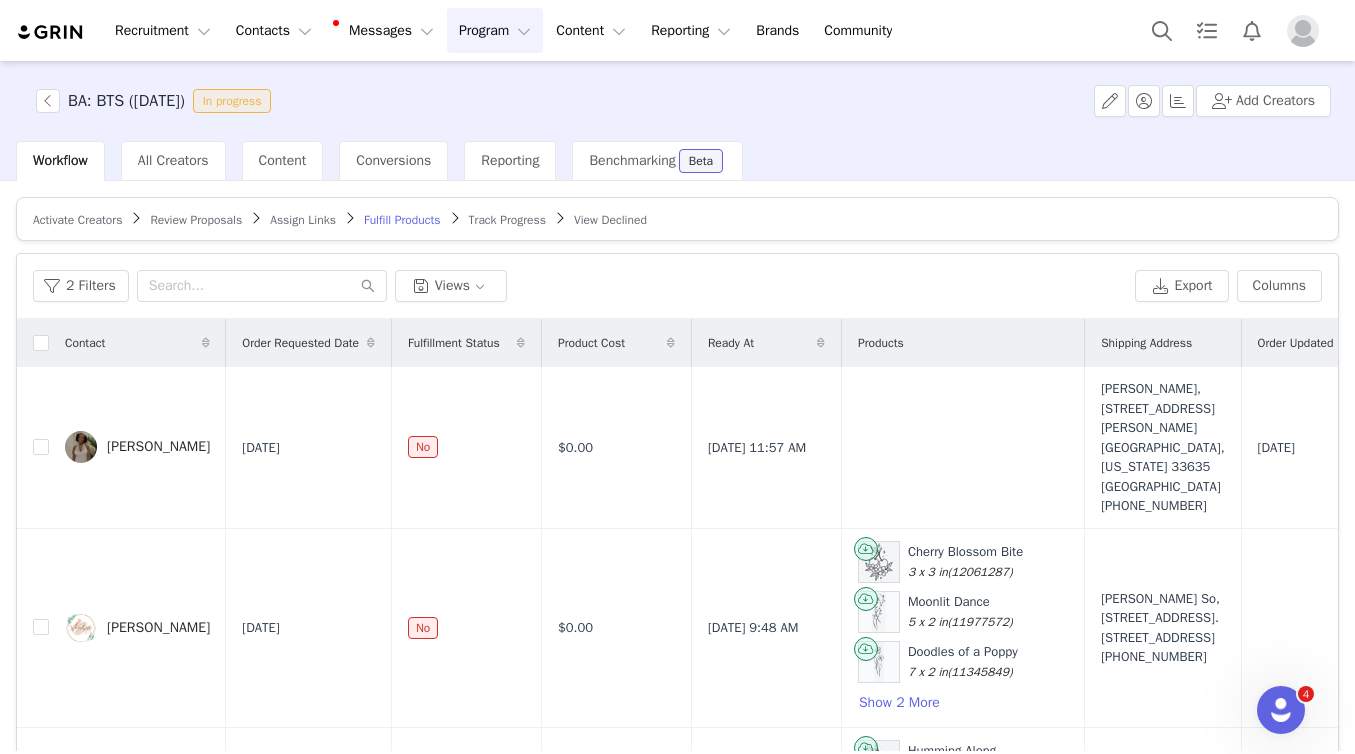 click on "Recruitment Recruitment Creator Search Curated Lists Landing Pages Web Extension AI Creator Search Beta Contacts Contacts Creators Prospects Applicants Messages Messages Dashboard Inbox 99+ Templates Sequences Program Program Activations Campaigns Partnerships Payments Affiliates Content Content Creator Content Media Library Social Listening Reporting Reporting Dashboard Report Builder Brands Brands Community Community" at bounding box center (460, 30) 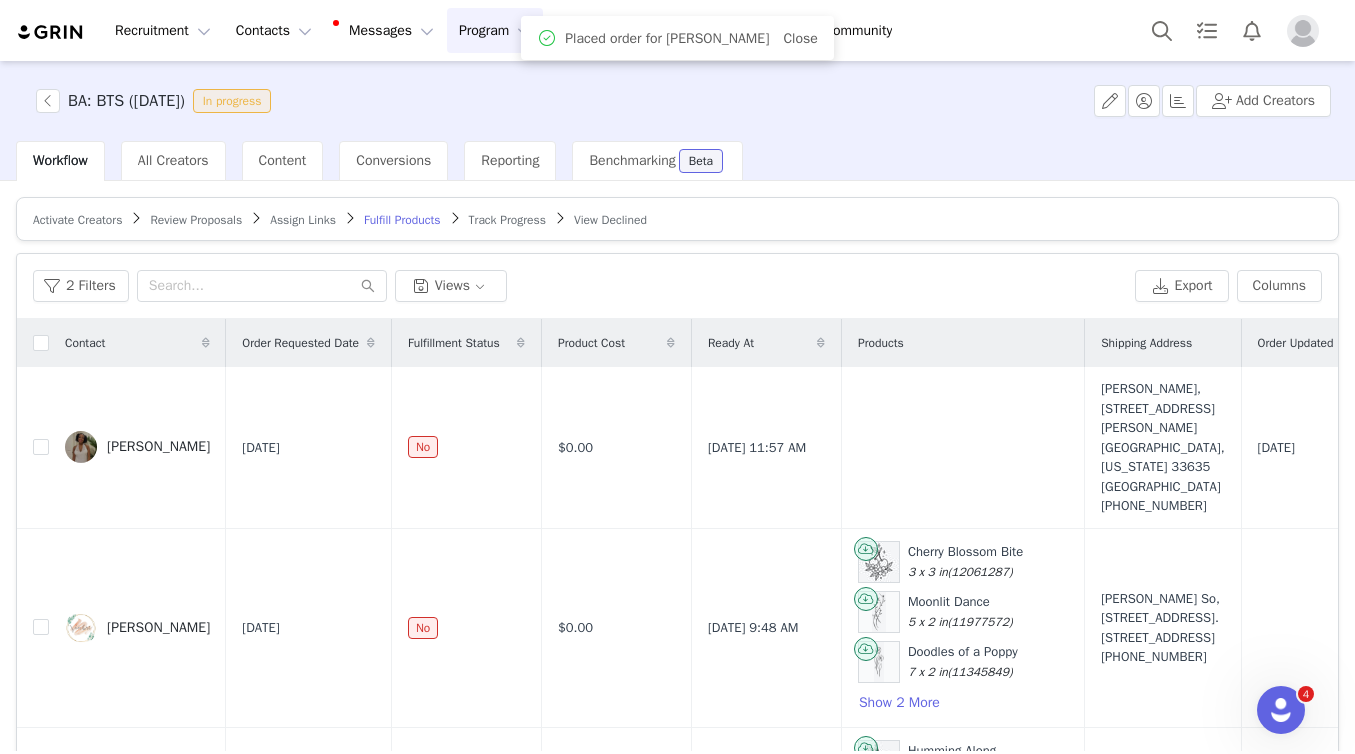 click at bounding box center (51, 32) 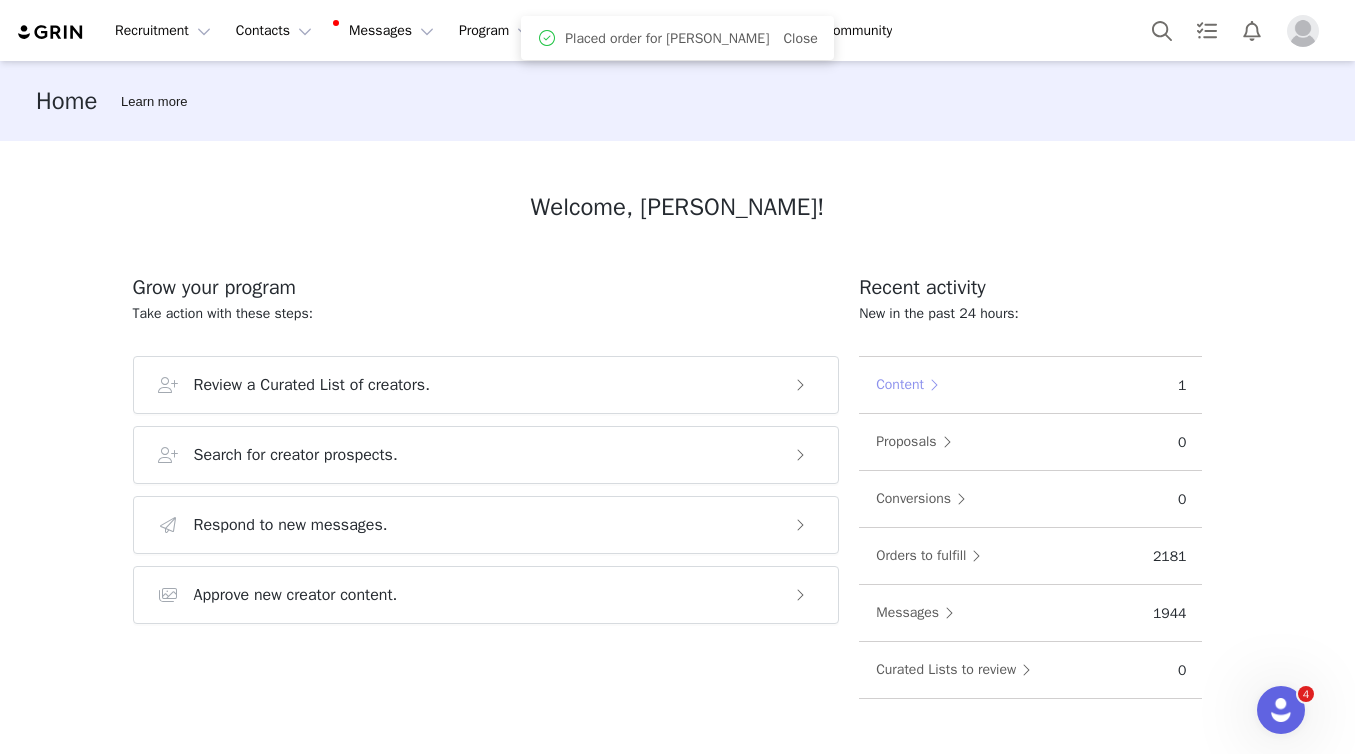 click on "Content" at bounding box center (912, 385) 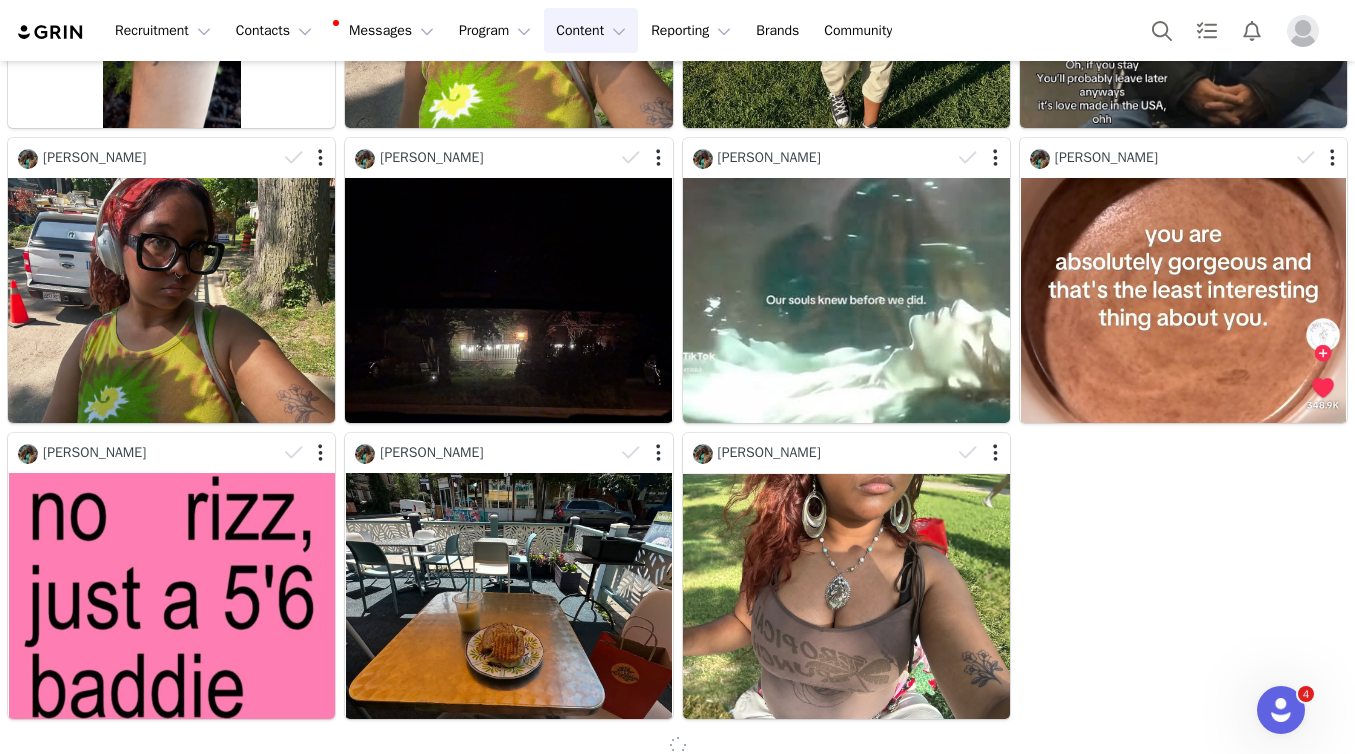 scroll, scrollTop: 0, scrollLeft: 0, axis: both 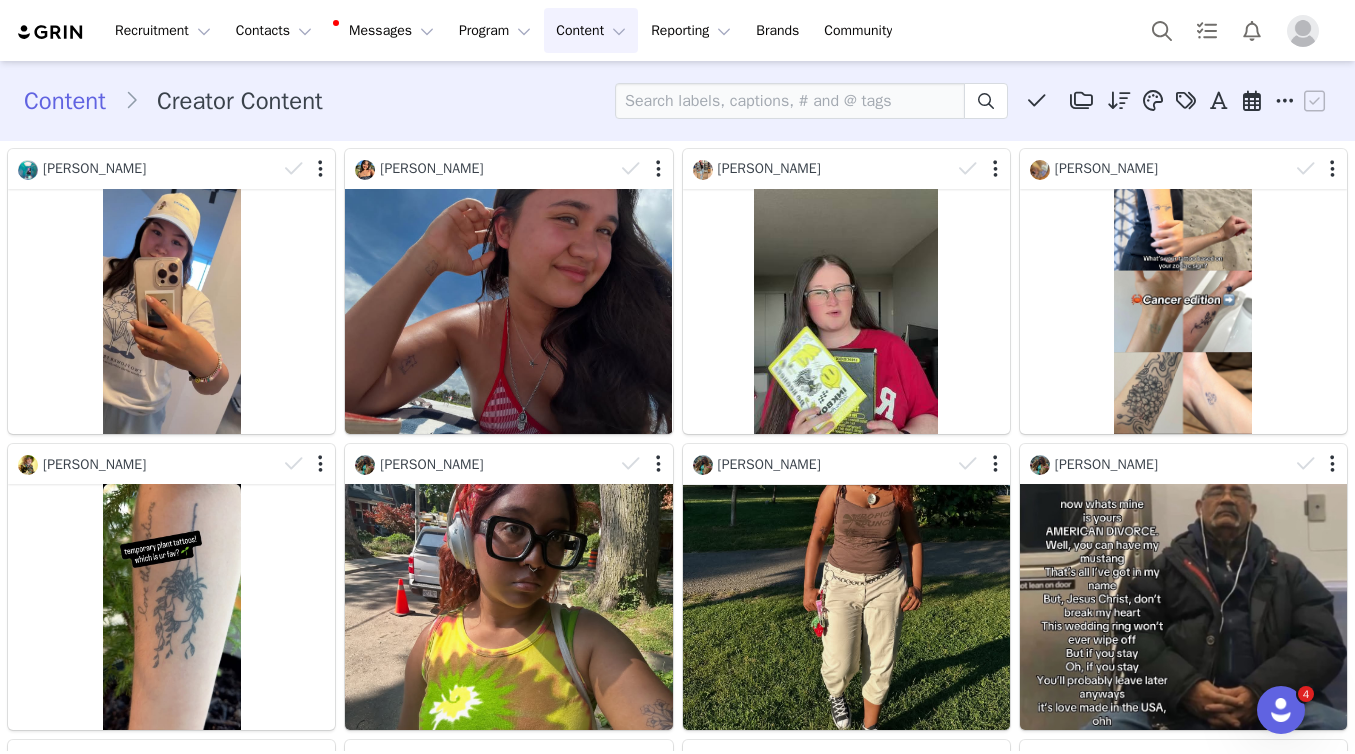 click at bounding box center [51, 32] 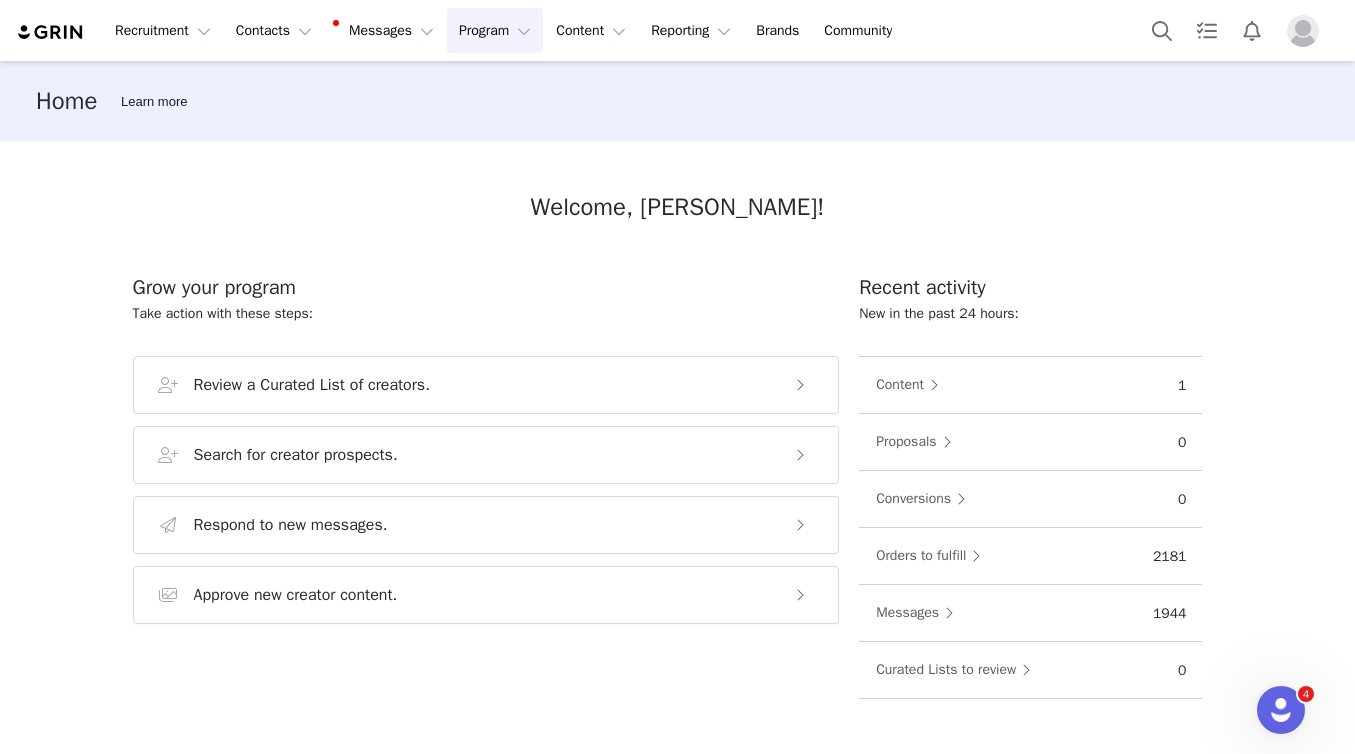 click on "Program Program" at bounding box center [495, 30] 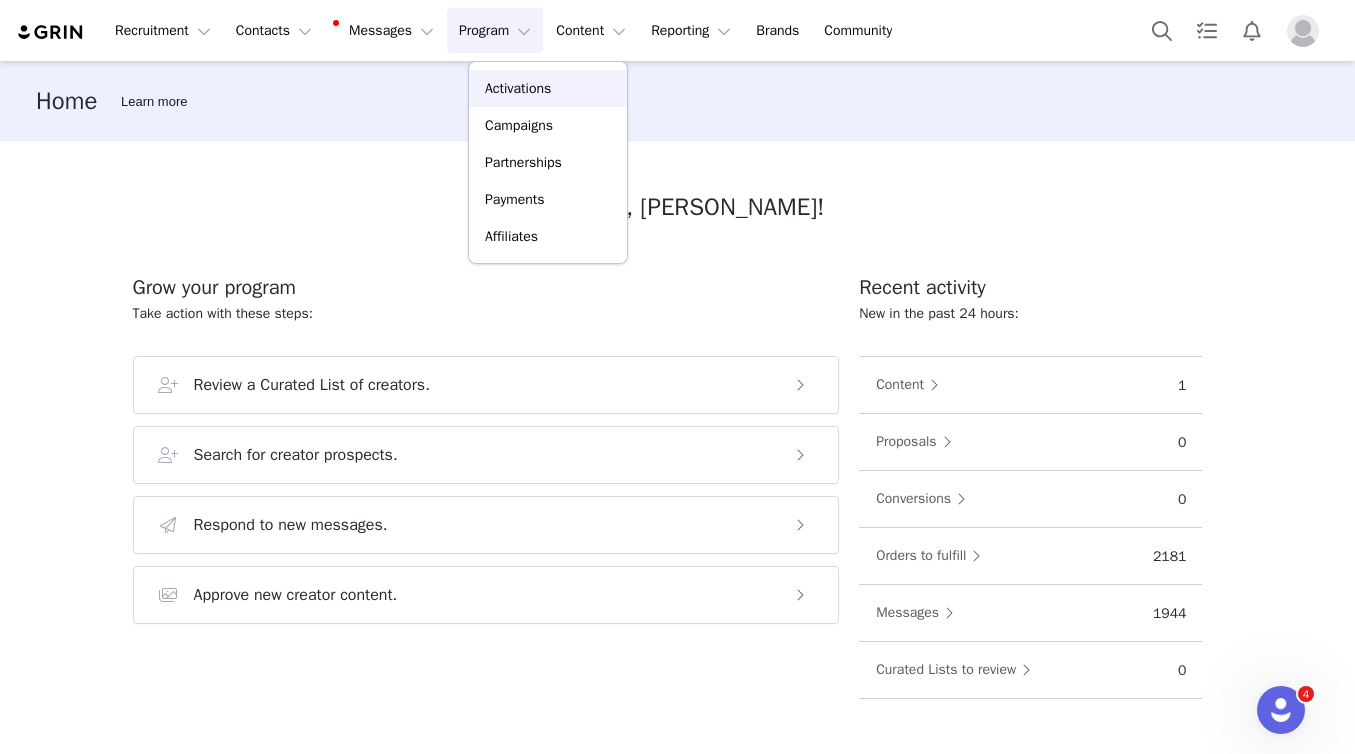click on "Activations" at bounding box center [518, 88] 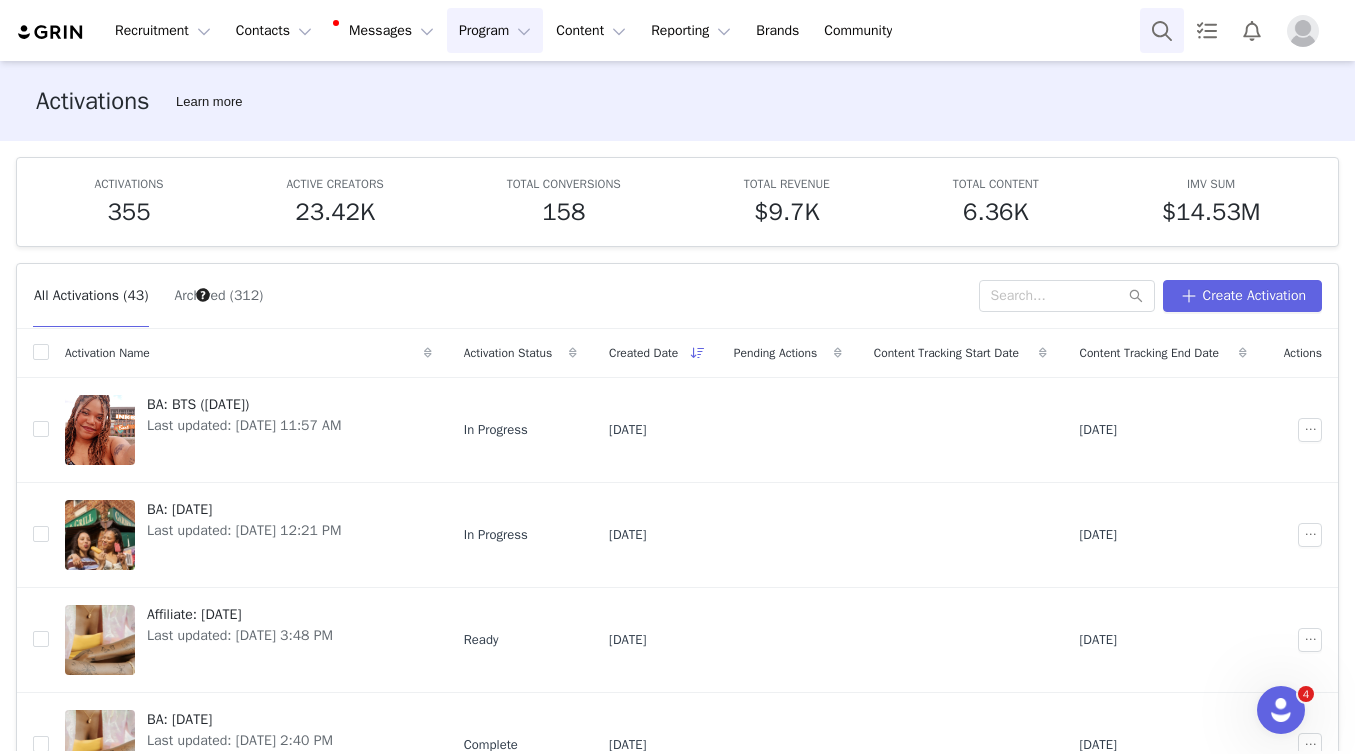 click at bounding box center [1162, 30] 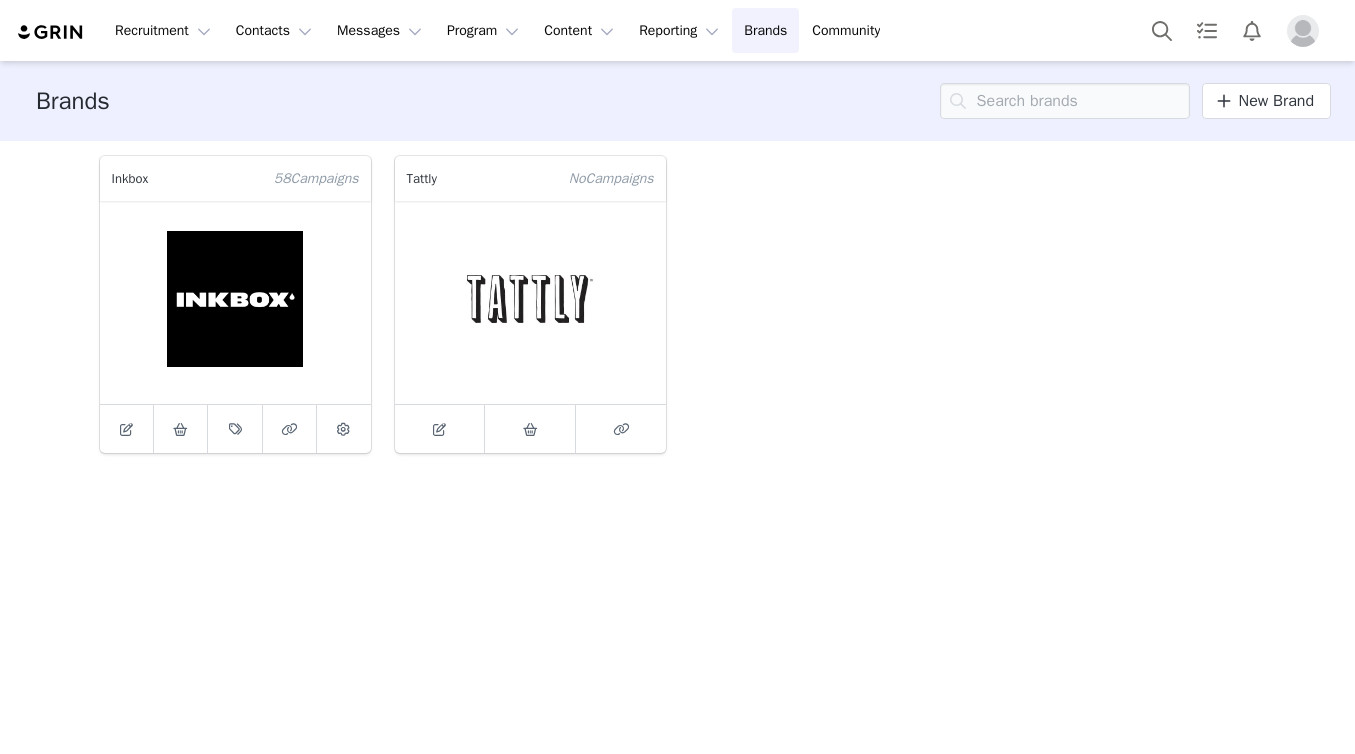 scroll, scrollTop: 0, scrollLeft: 0, axis: both 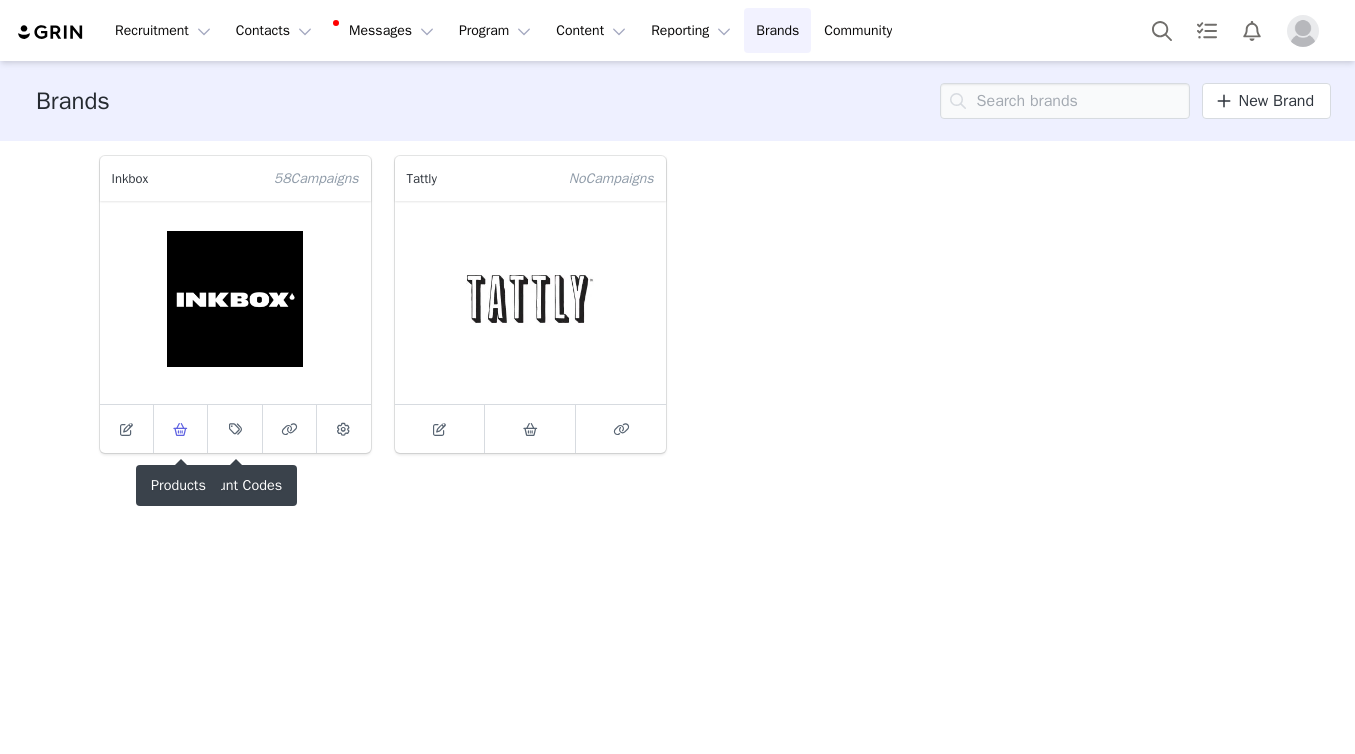 click at bounding box center [181, 429] 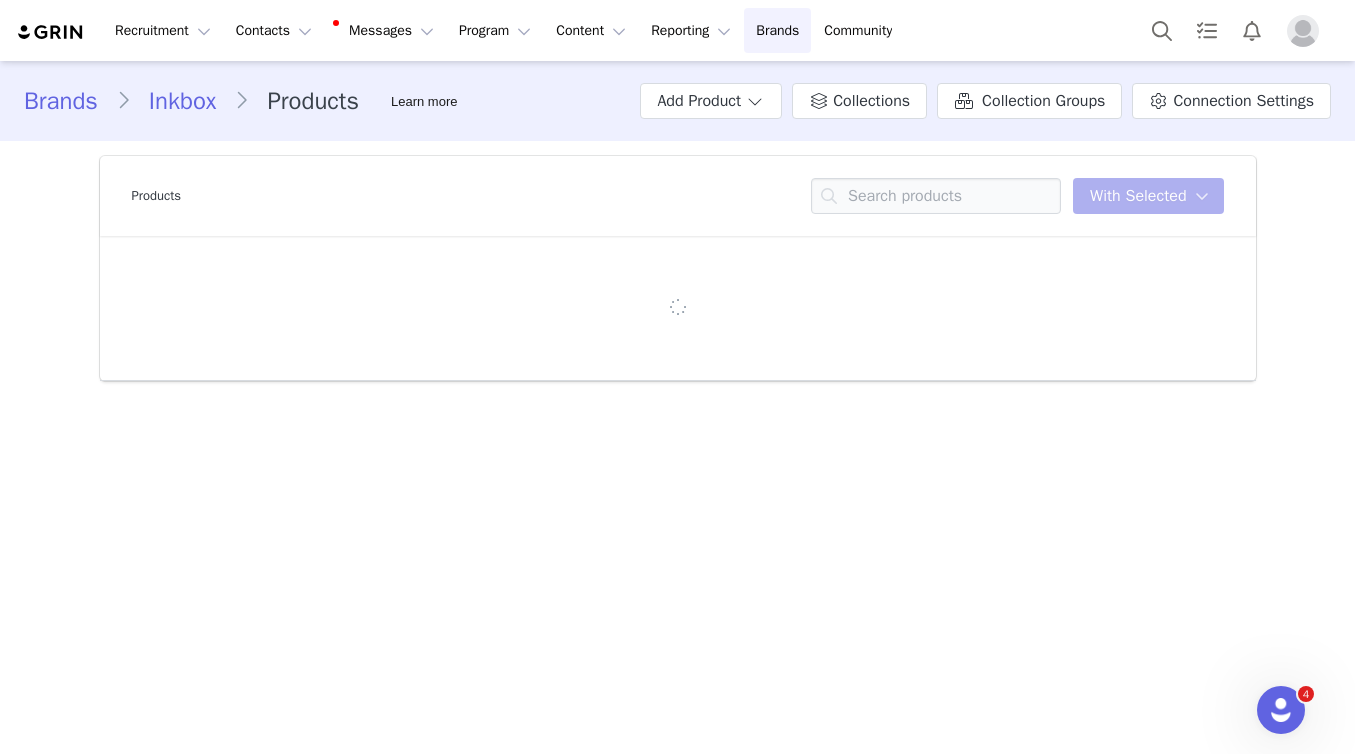 scroll, scrollTop: 0, scrollLeft: 0, axis: both 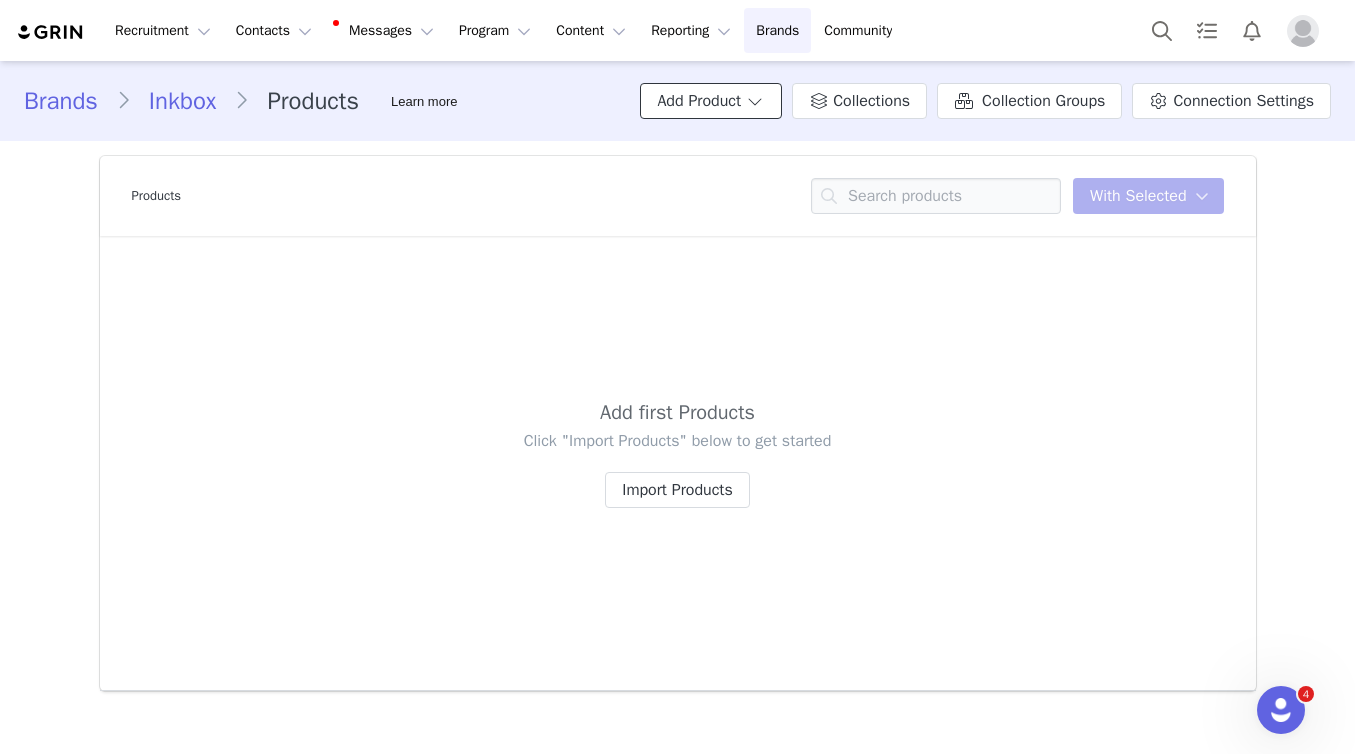 click on "Add Product" at bounding box center [711, 101] 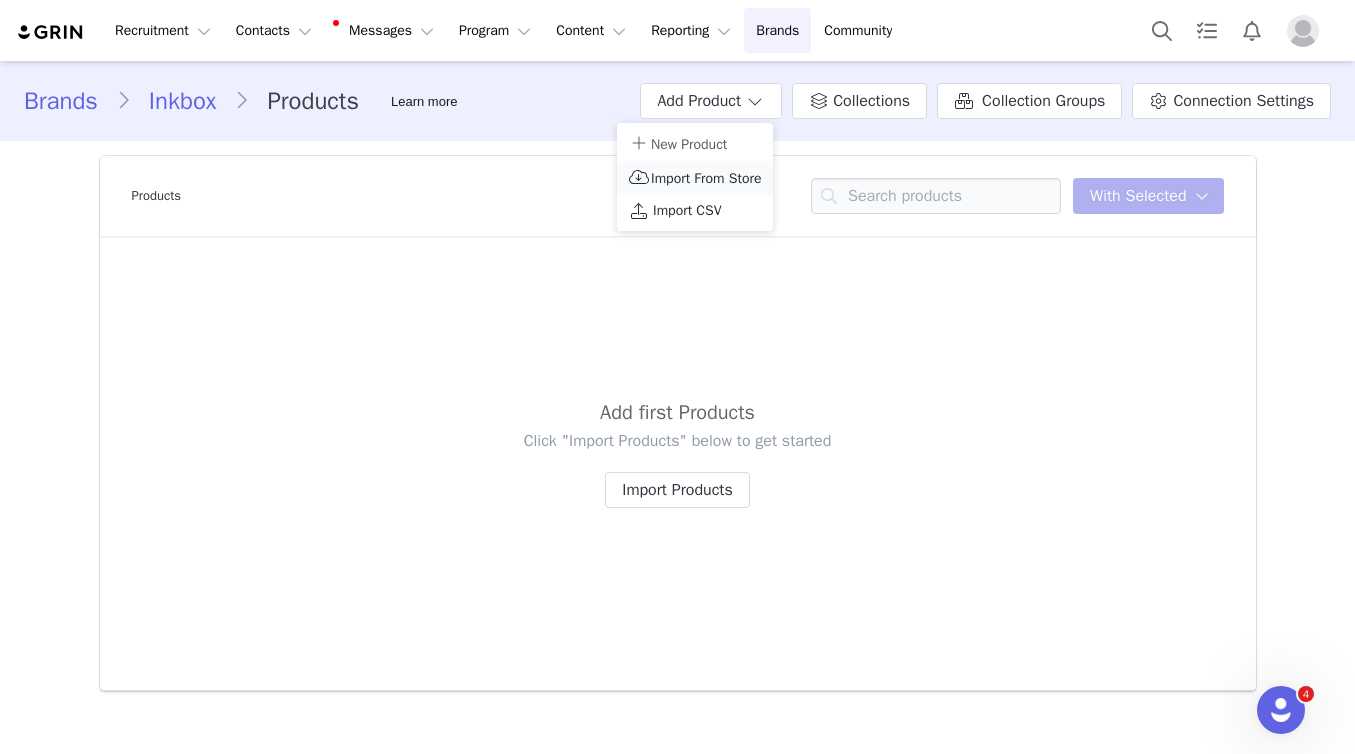 click on "Import From Store" at bounding box center (706, 178) 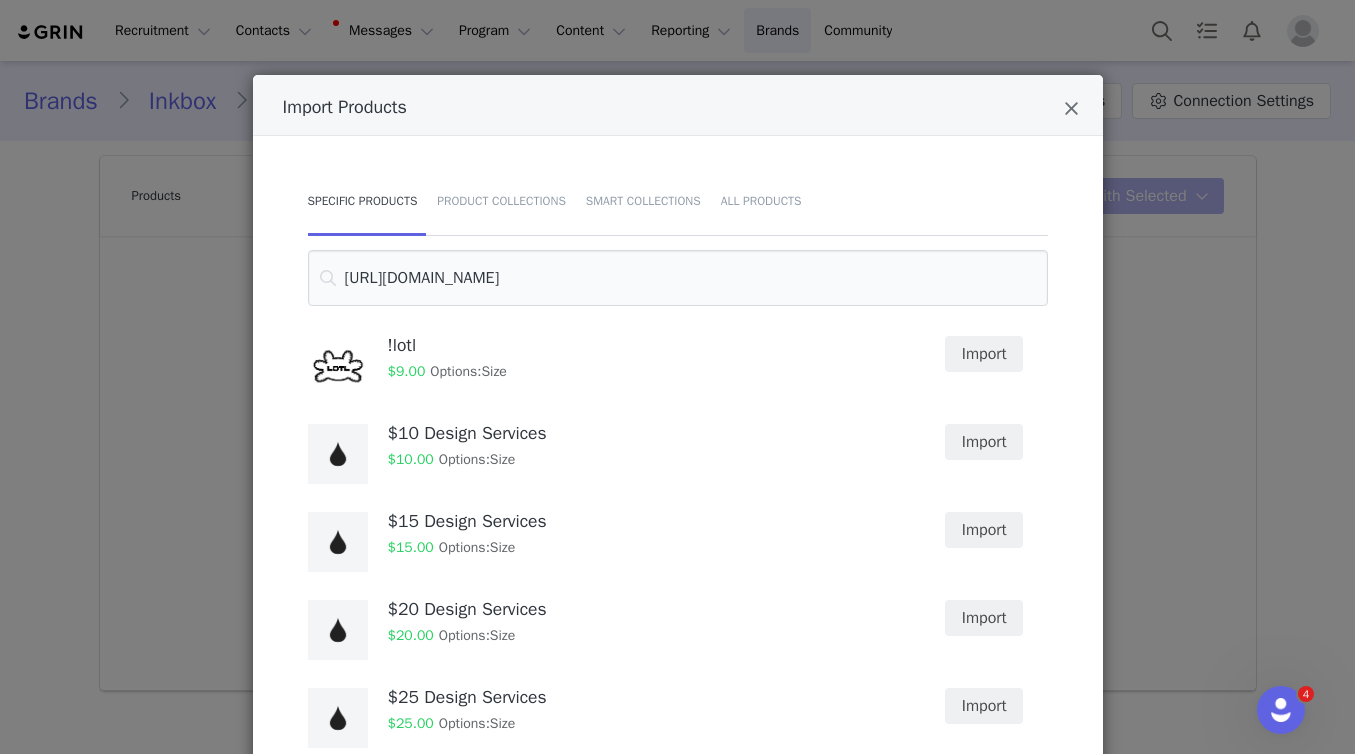 drag, startPoint x: 555, startPoint y: 282, endPoint x: 366, endPoint y: 214, distance: 200.86064 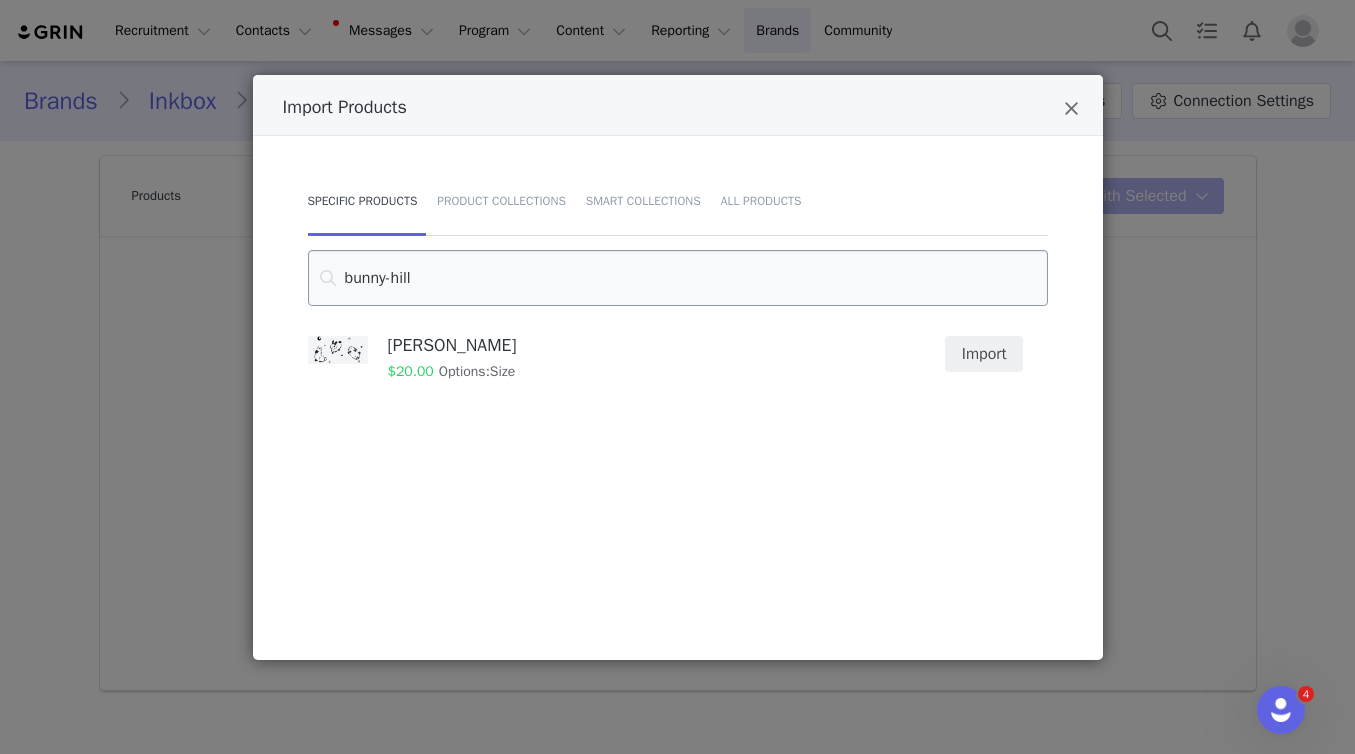 click on "bunny-hill" at bounding box center (678, 278) 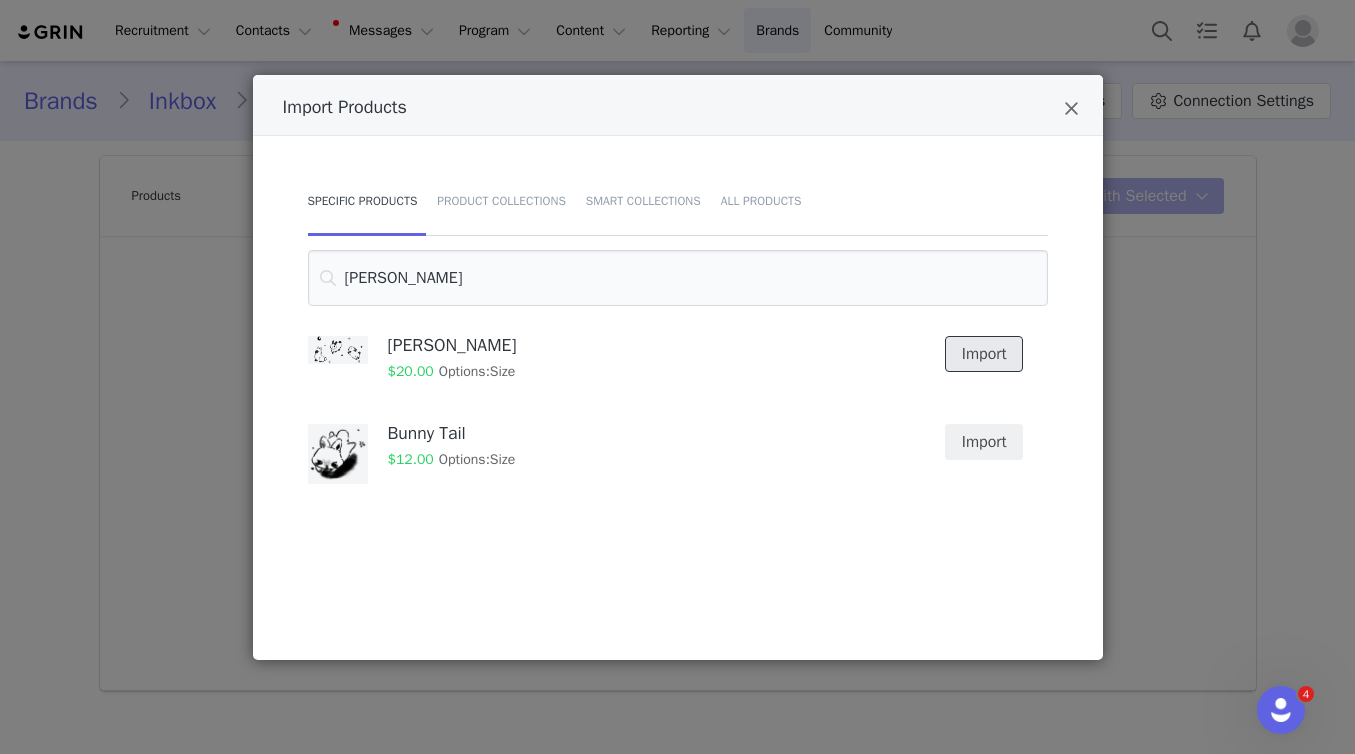 click on "Import" at bounding box center [984, 354] 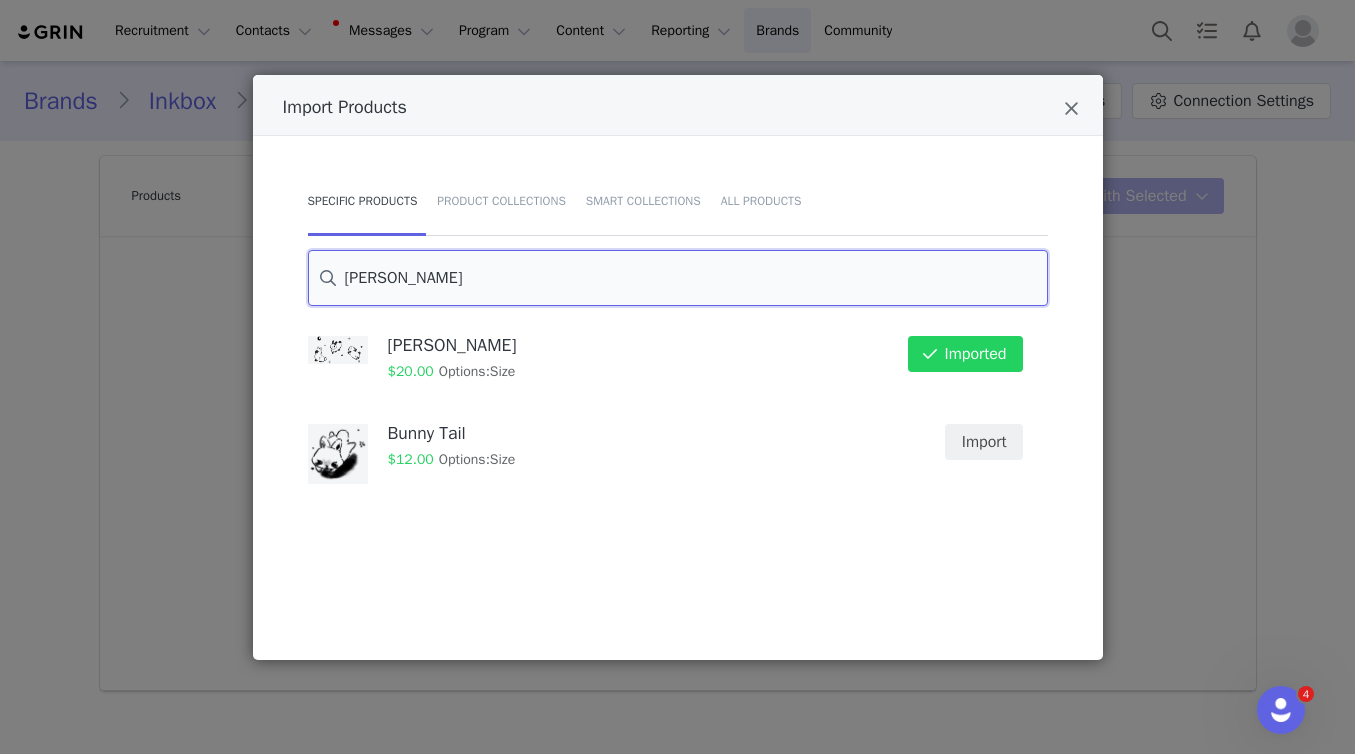 drag, startPoint x: 467, startPoint y: 291, endPoint x: 256, endPoint y: 186, distance: 235.68199 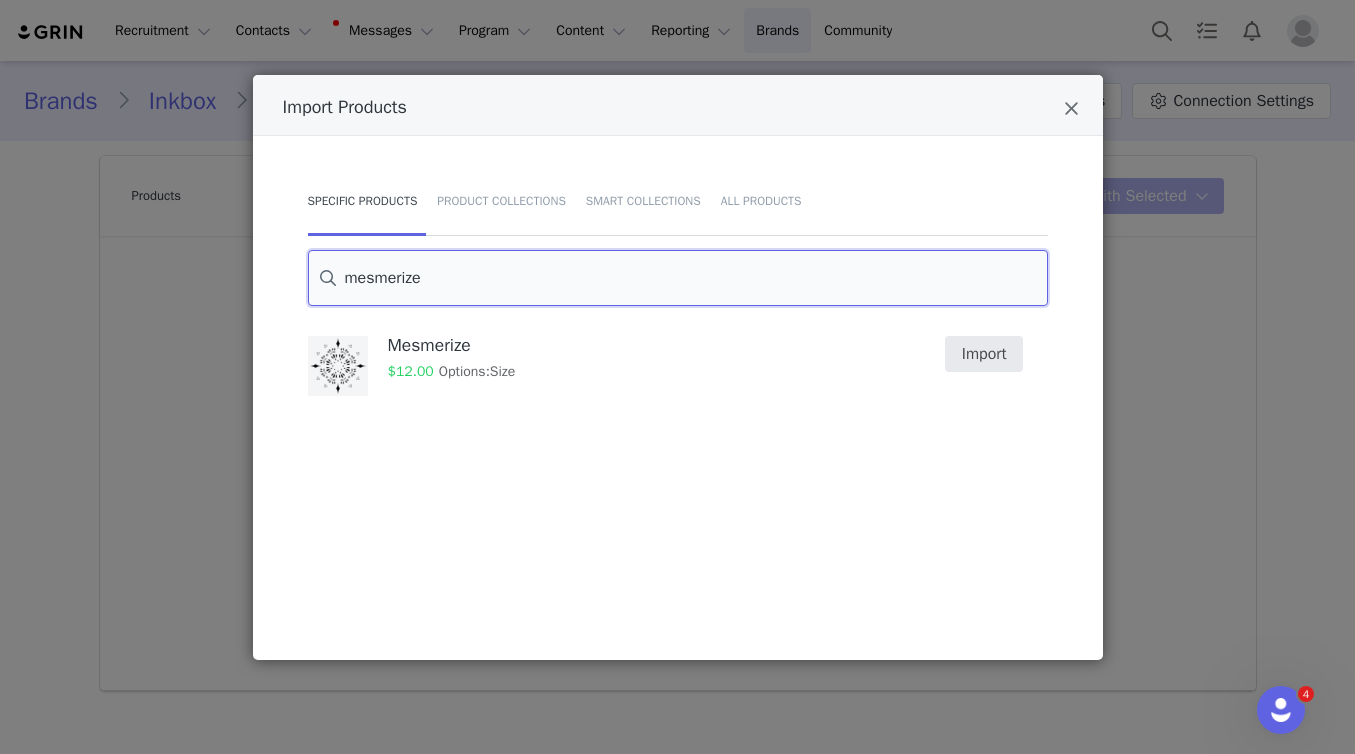 type on "mesmerize" 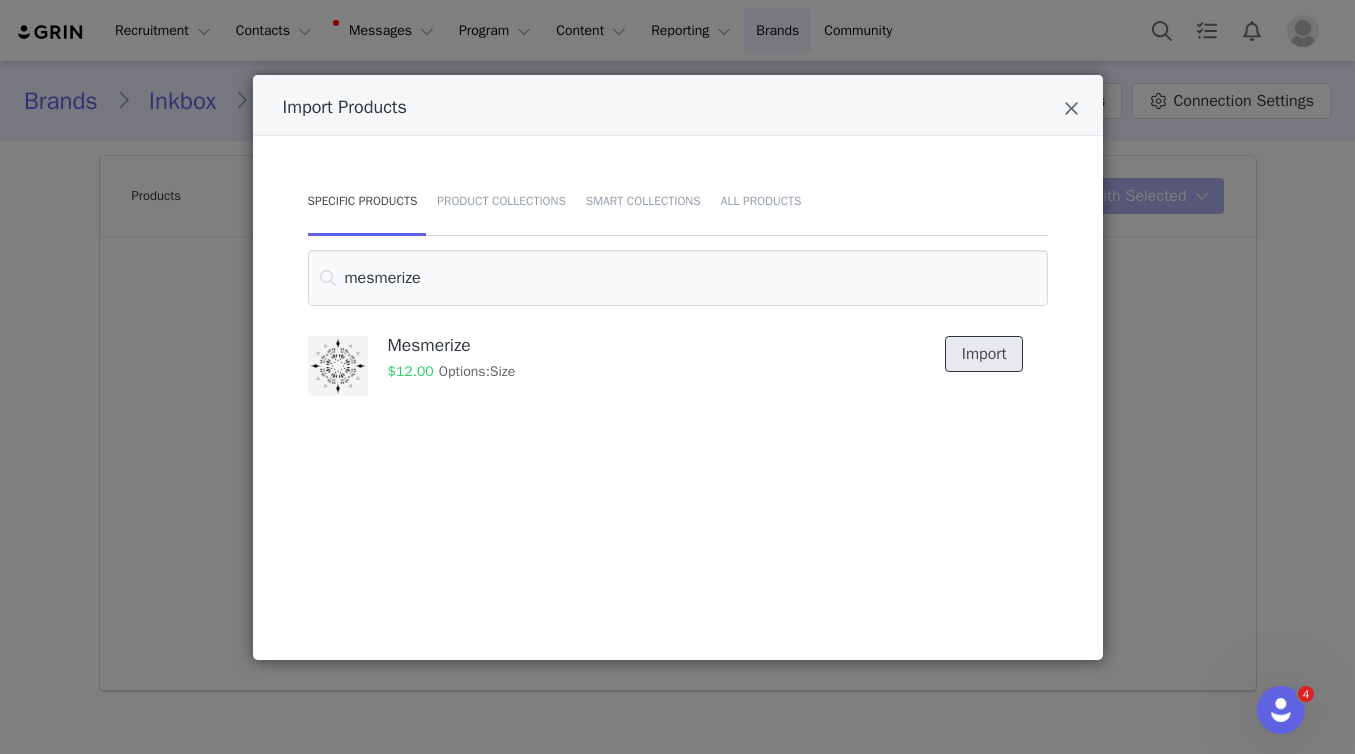 click on "Import" at bounding box center (984, 354) 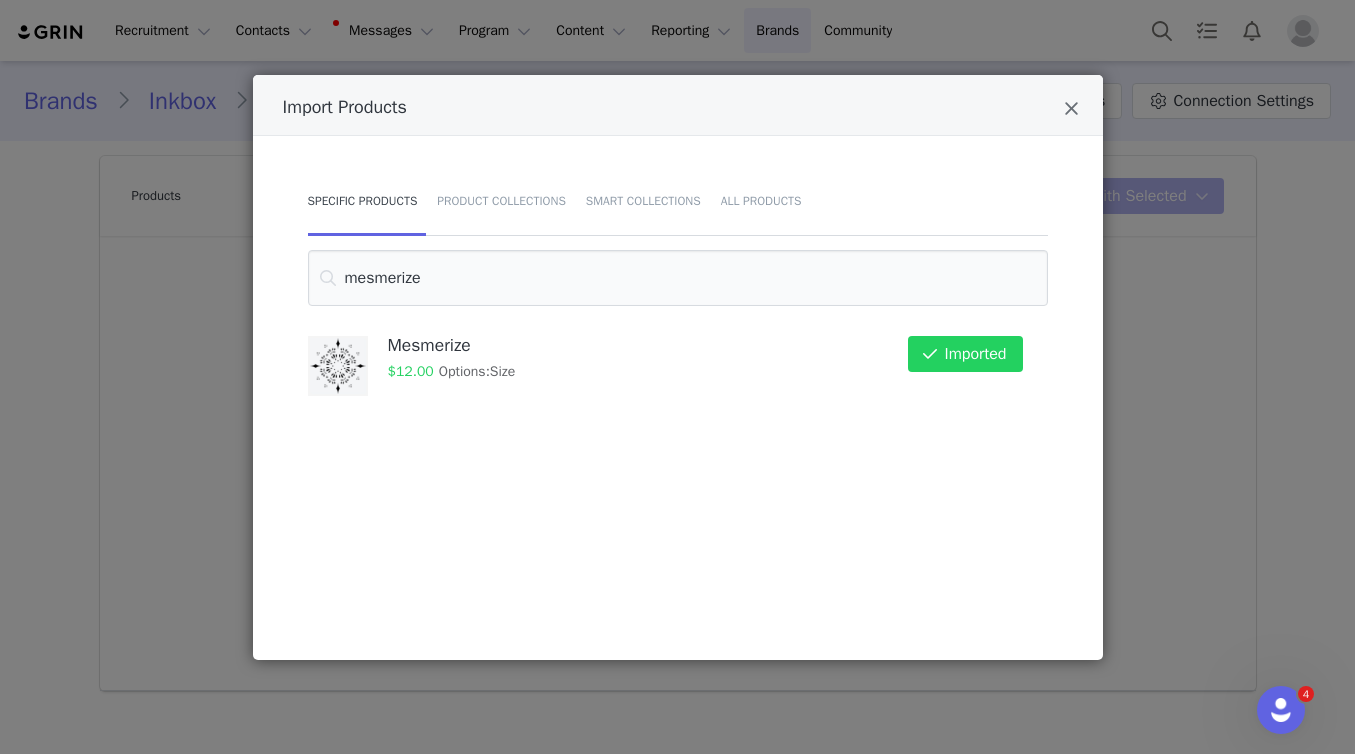 click on "Import Products" at bounding box center [678, 105] 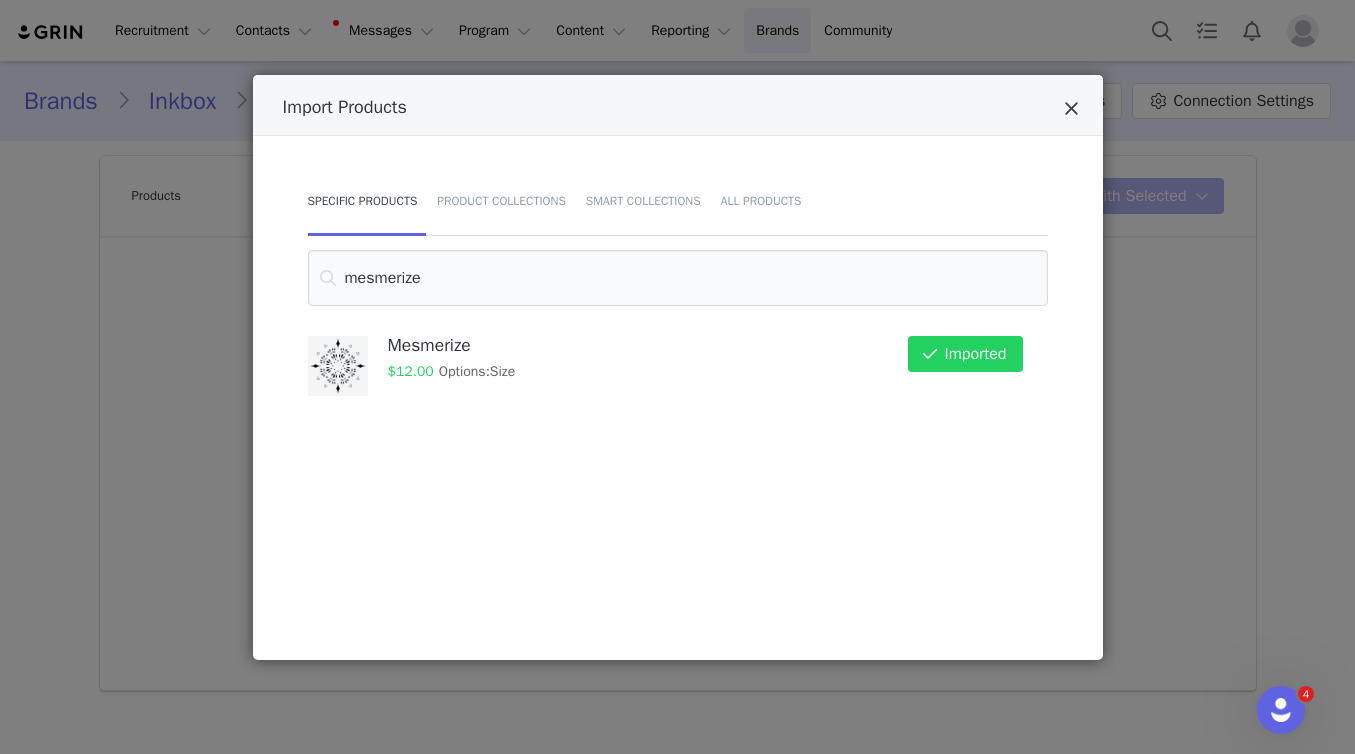 click at bounding box center [1071, 109] 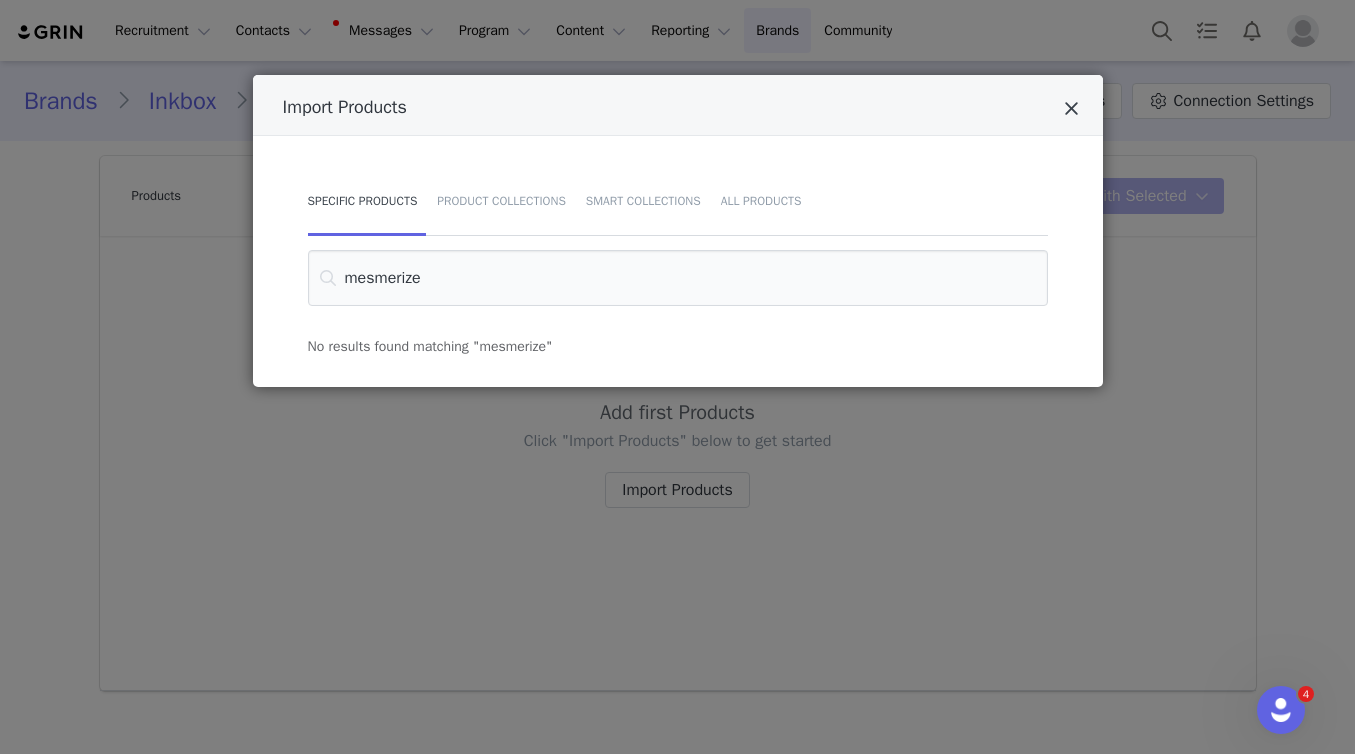 click at bounding box center (1071, 109) 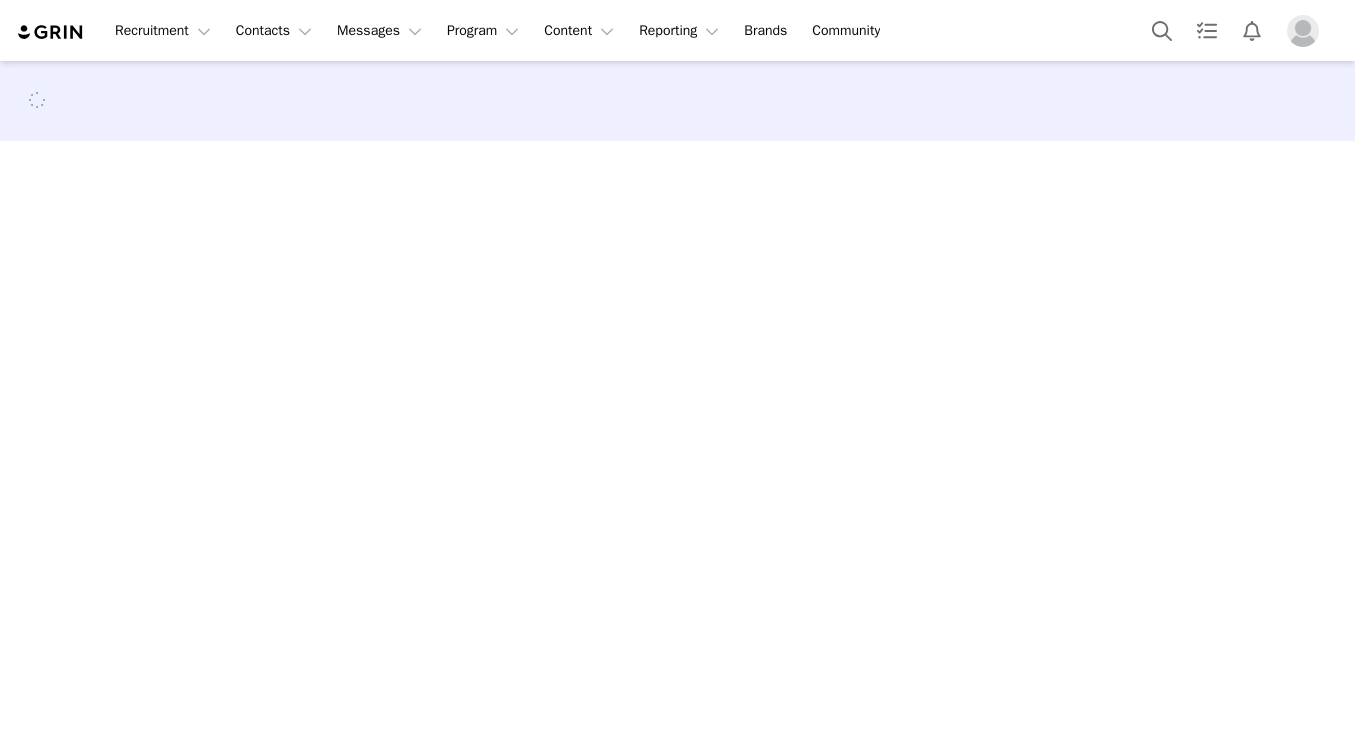 scroll, scrollTop: 0, scrollLeft: 0, axis: both 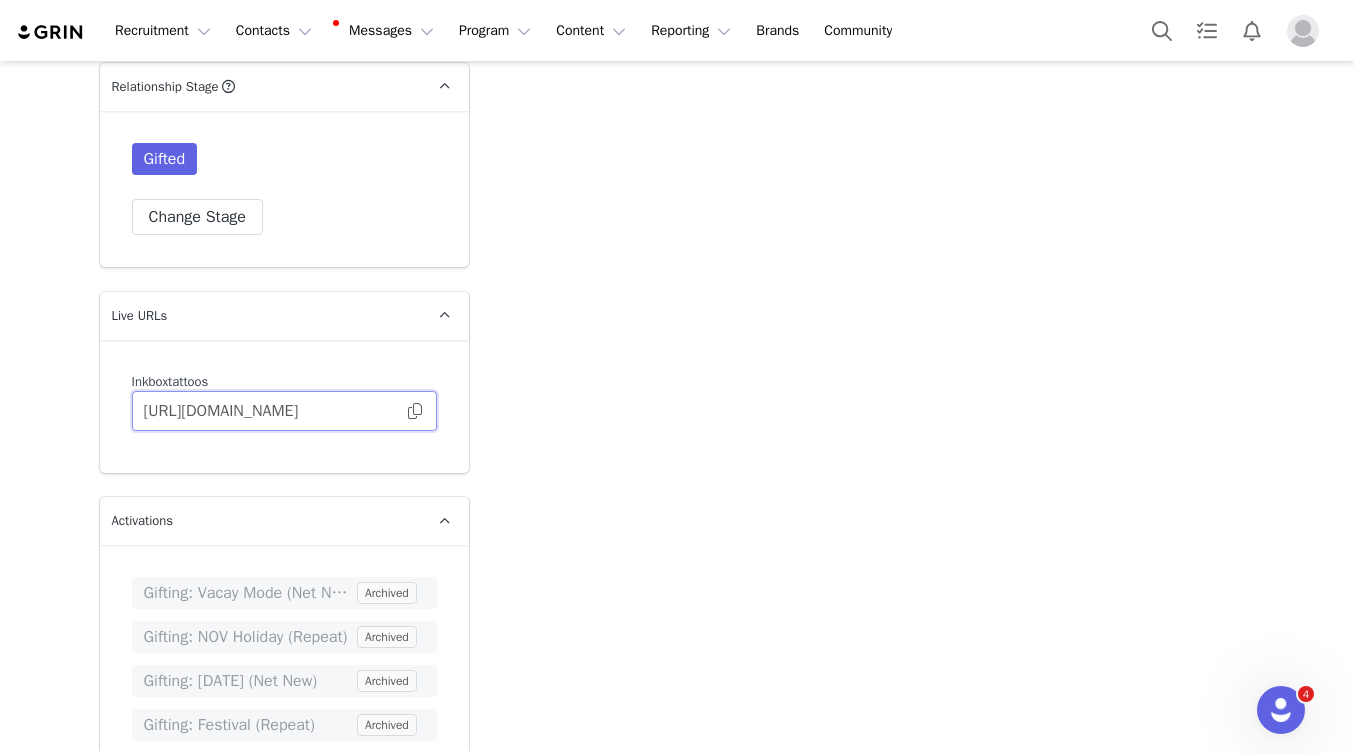 click on "[URL][DOMAIN_NAME]" at bounding box center (284, 411) 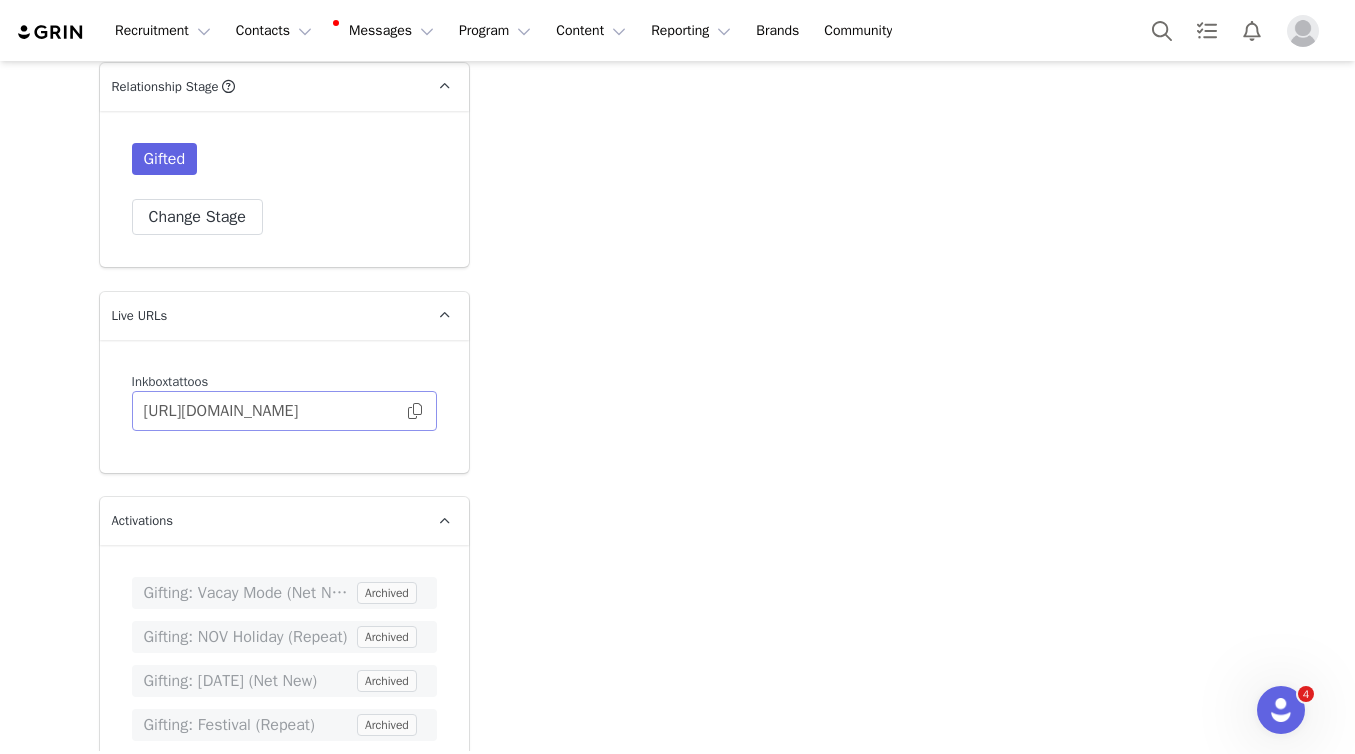 click at bounding box center (415, 411) 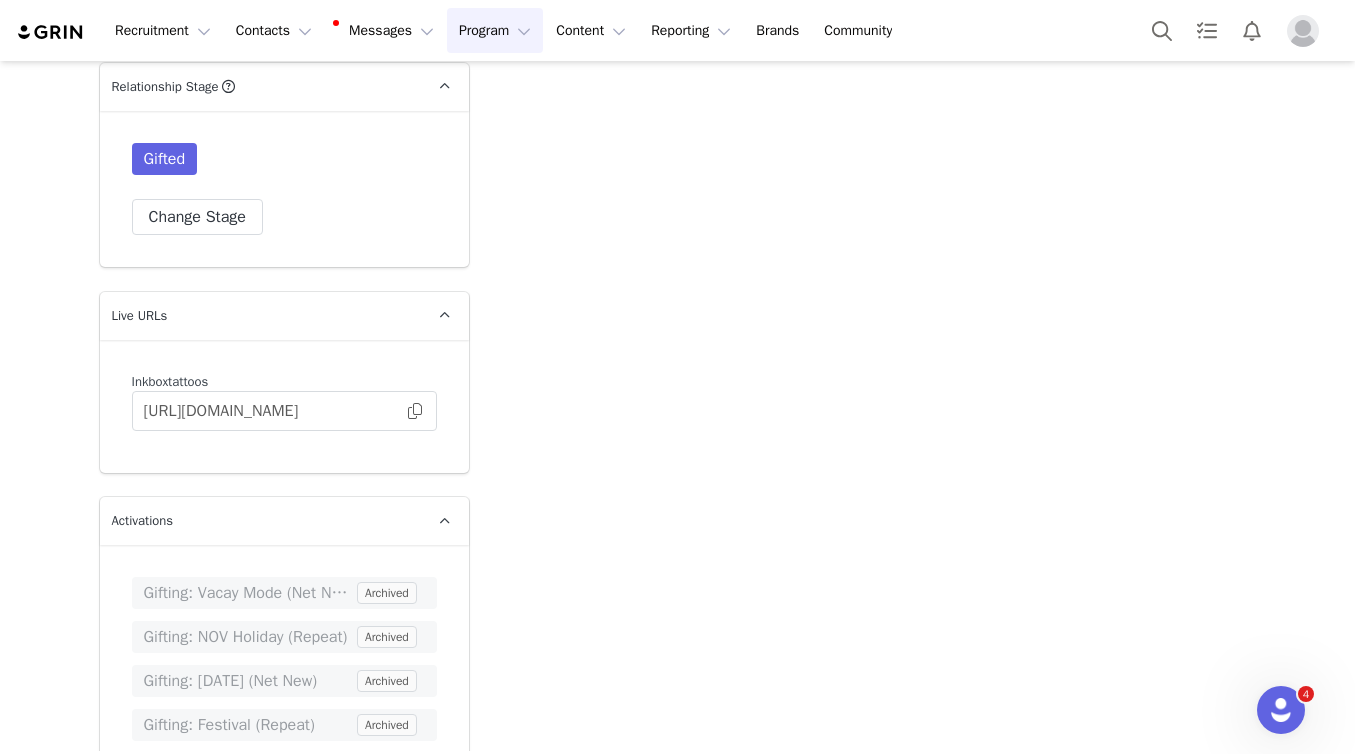 click on "Program Program" at bounding box center (495, 30) 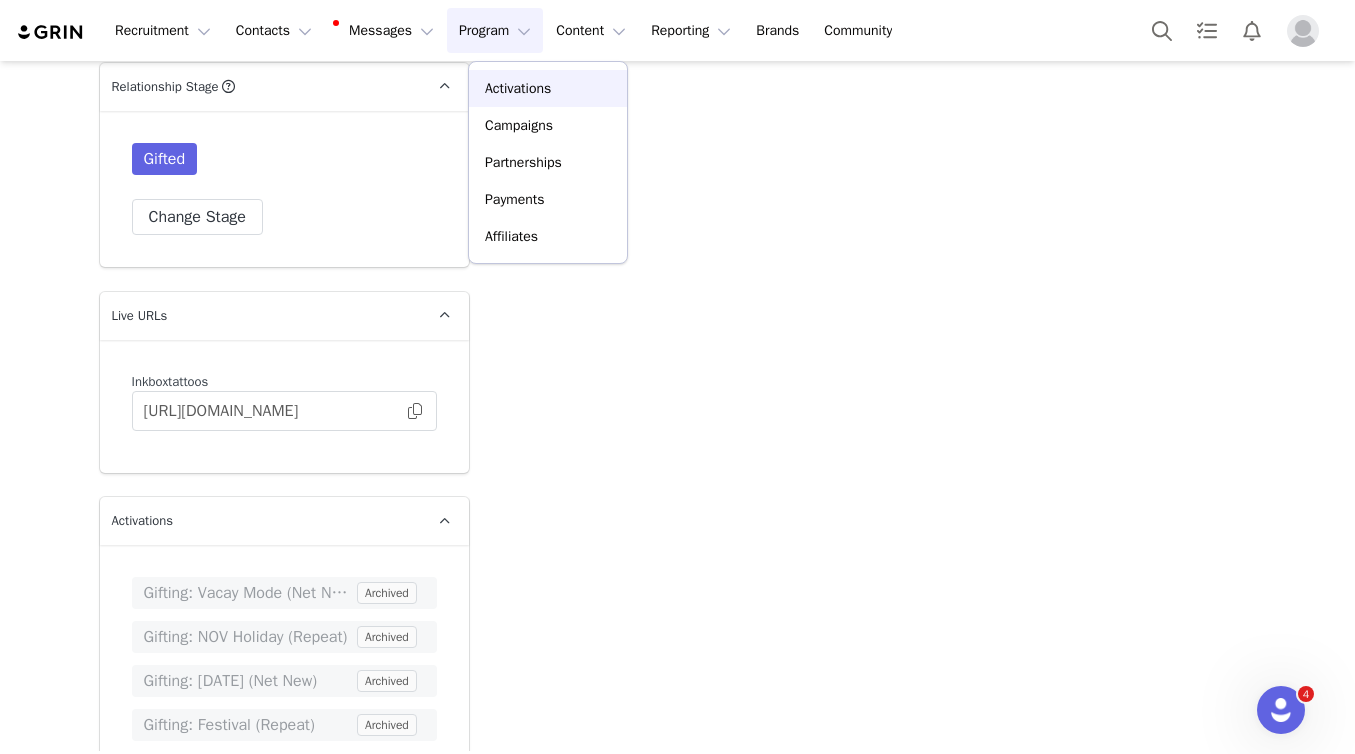 click on "Activations" at bounding box center [518, 88] 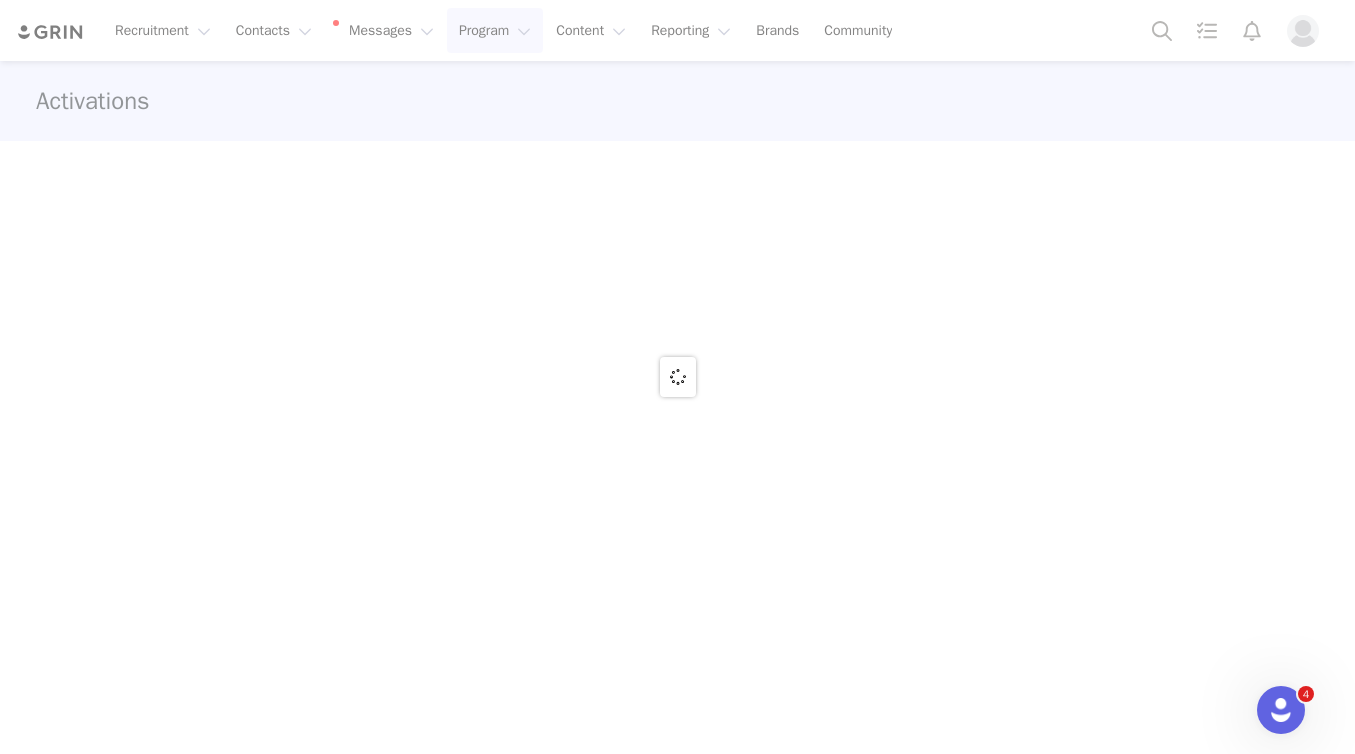 scroll, scrollTop: 0, scrollLeft: 0, axis: both 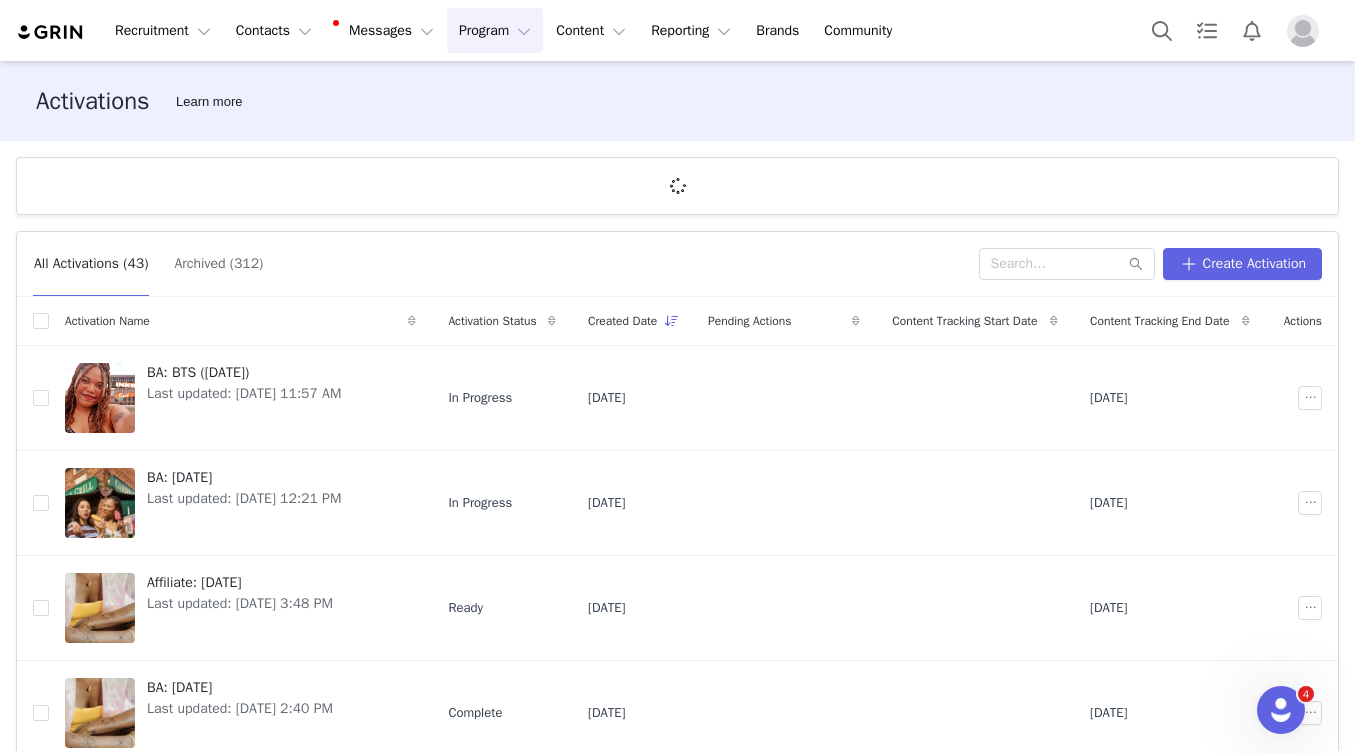 click on "Pending Actions" at bounding box center (784, 321) 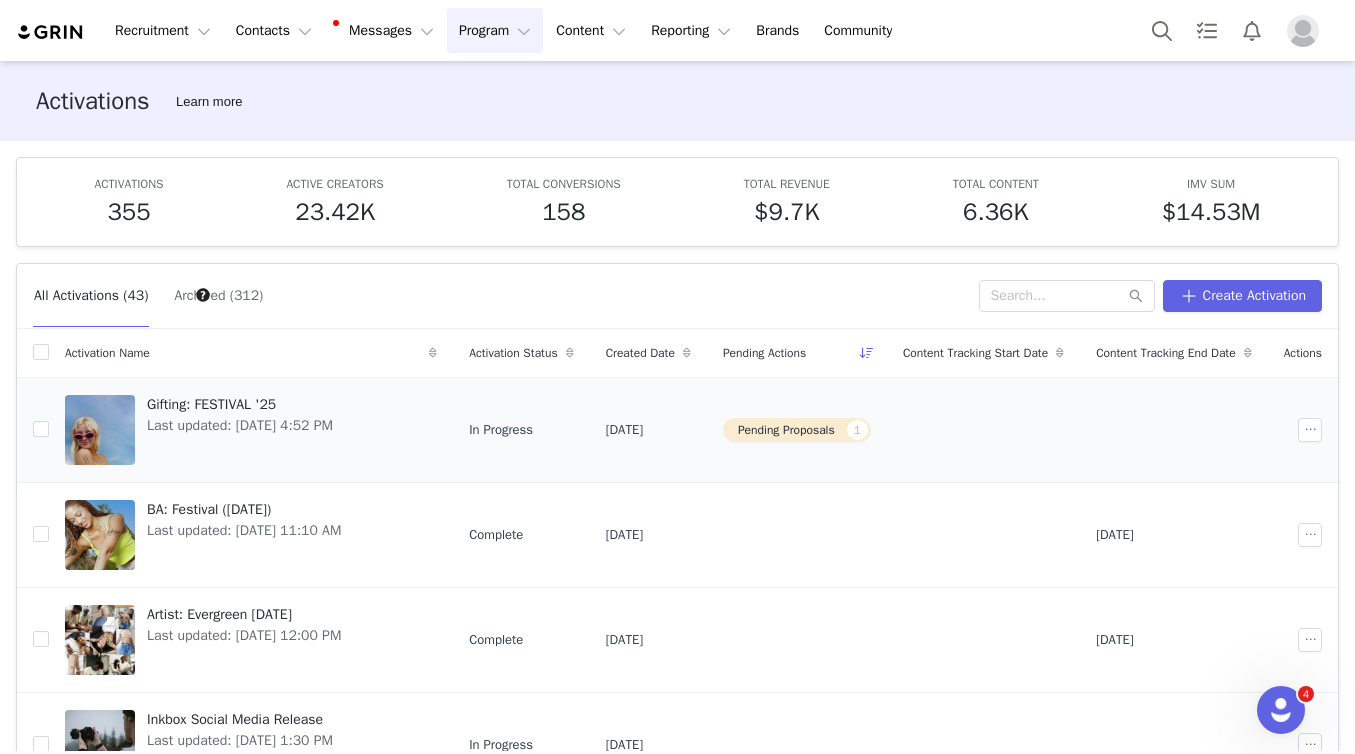 click on "Last updated: Jun 26, 2025 4:52 PM" at bounding box center [240, 425] 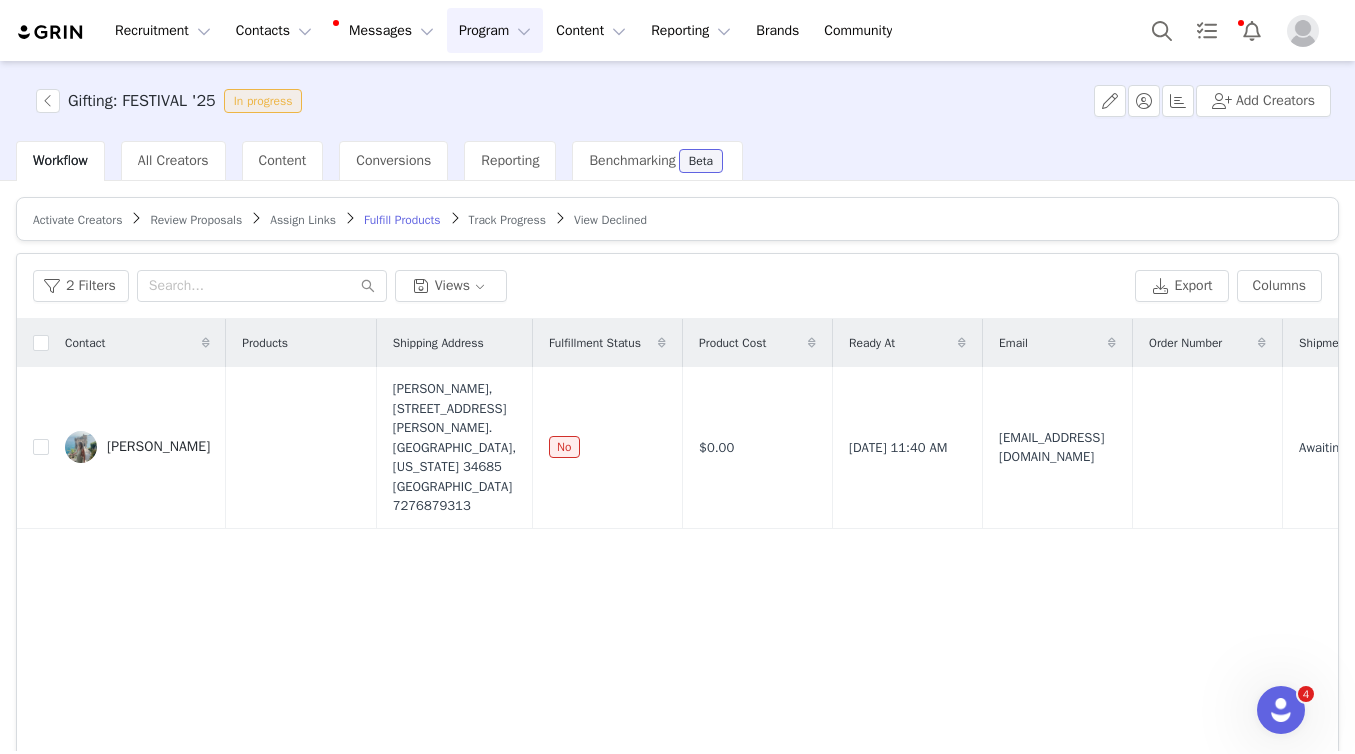 click on "Review Proposals" at bounding box center (196, 220) 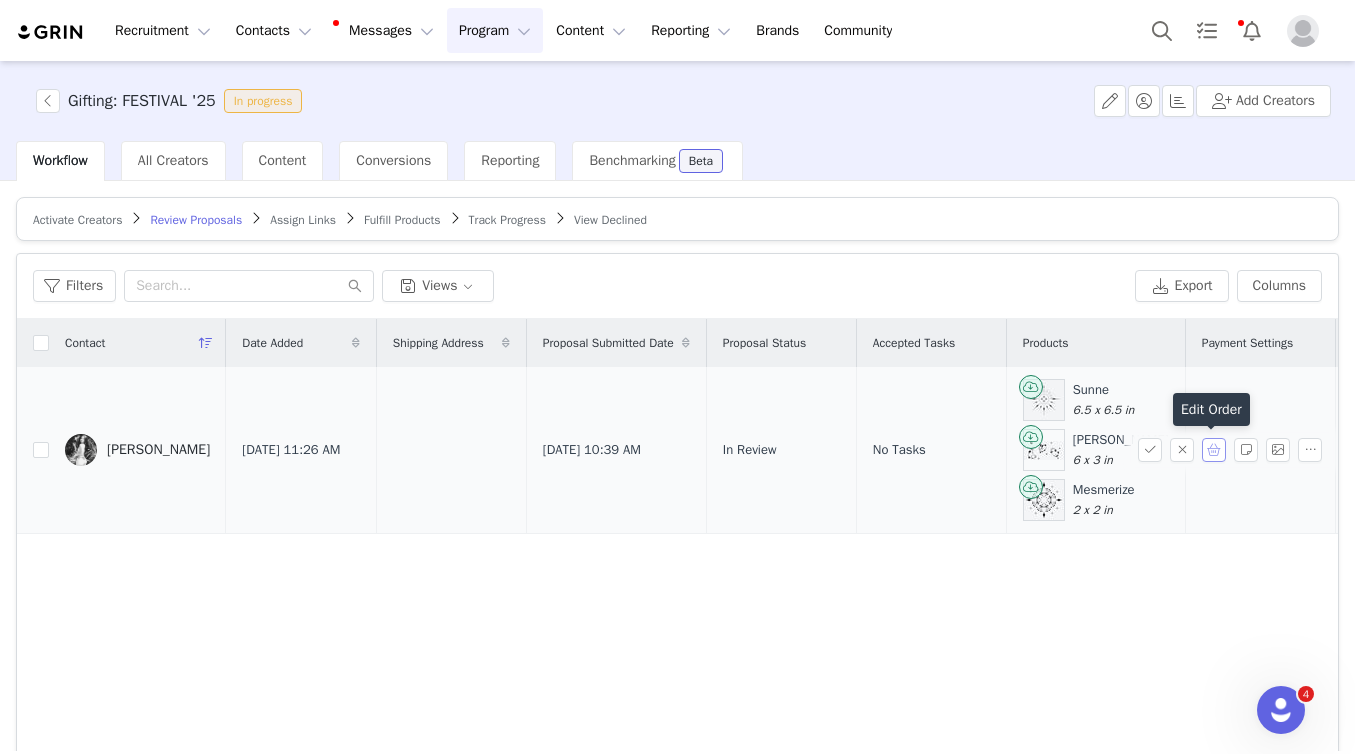 click at bounding box center (1214, 450) 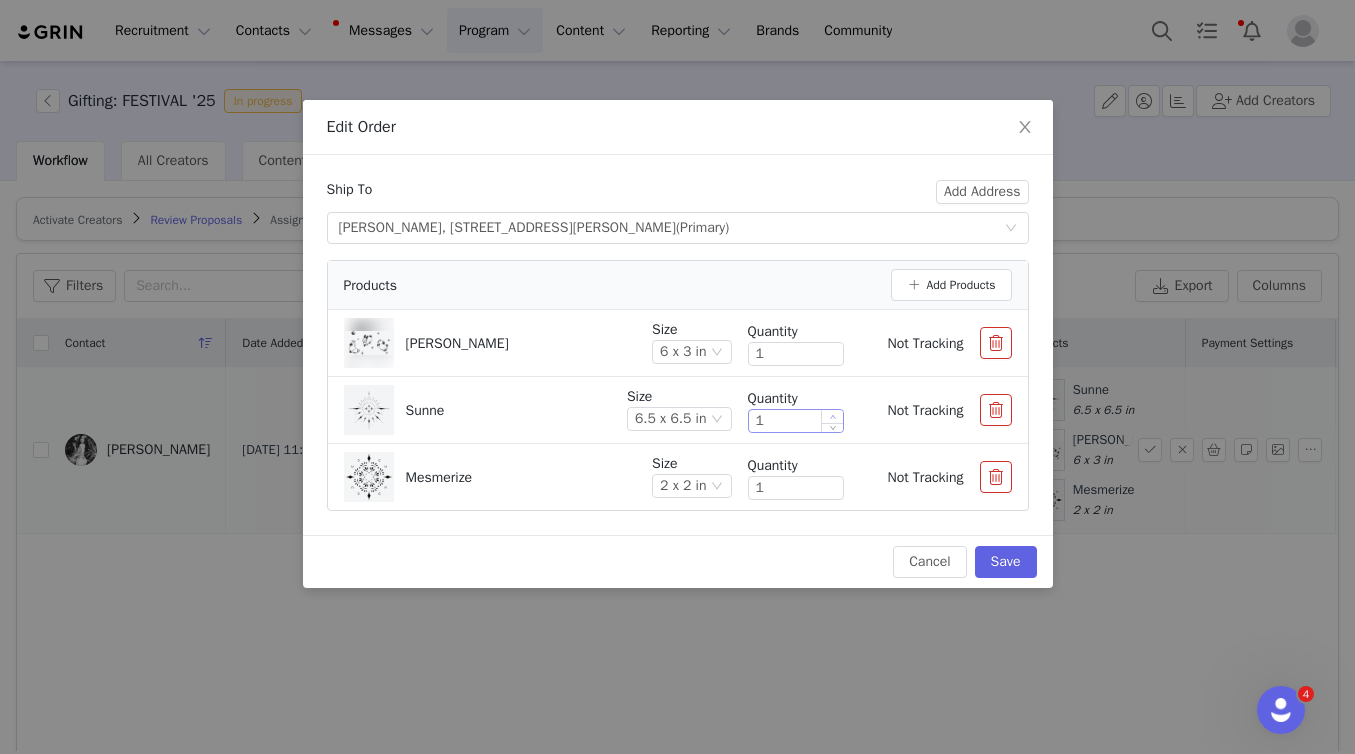 type on "2" 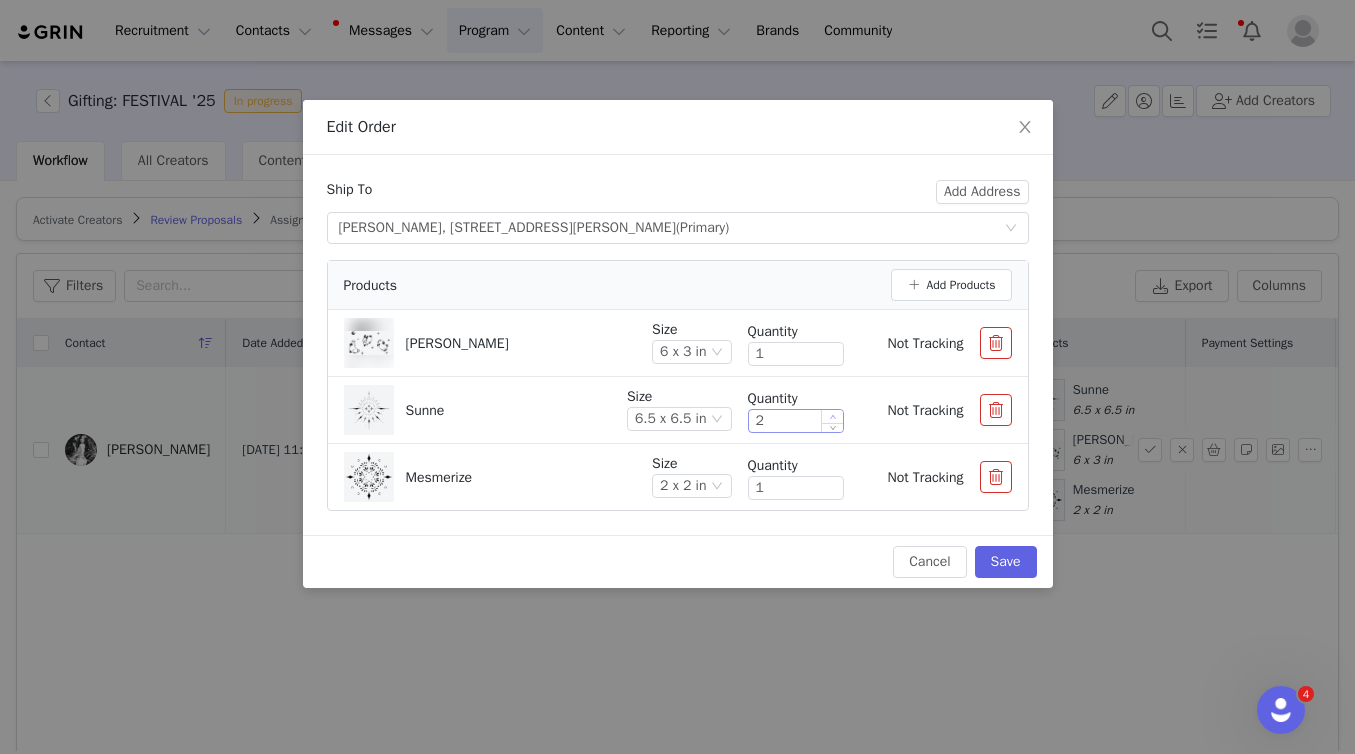 click at bounding box center [832, 416] 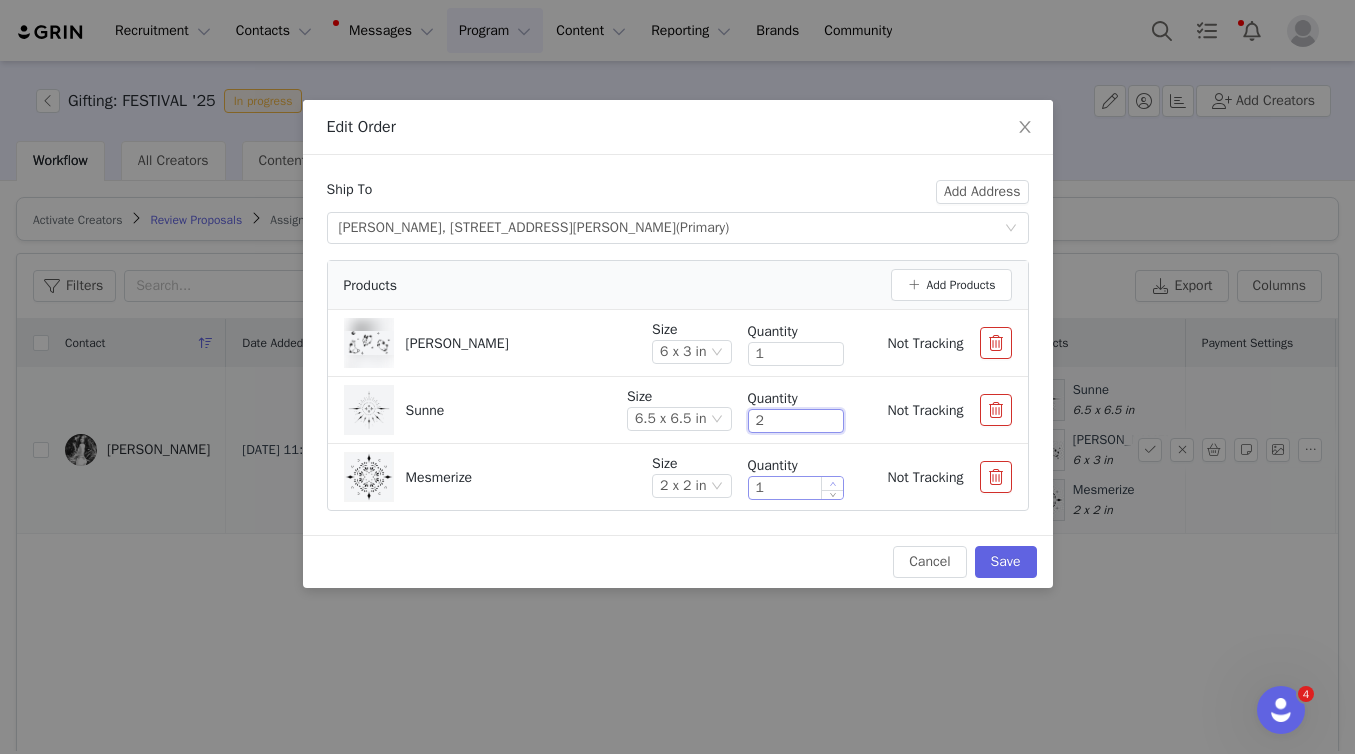 type on "2" 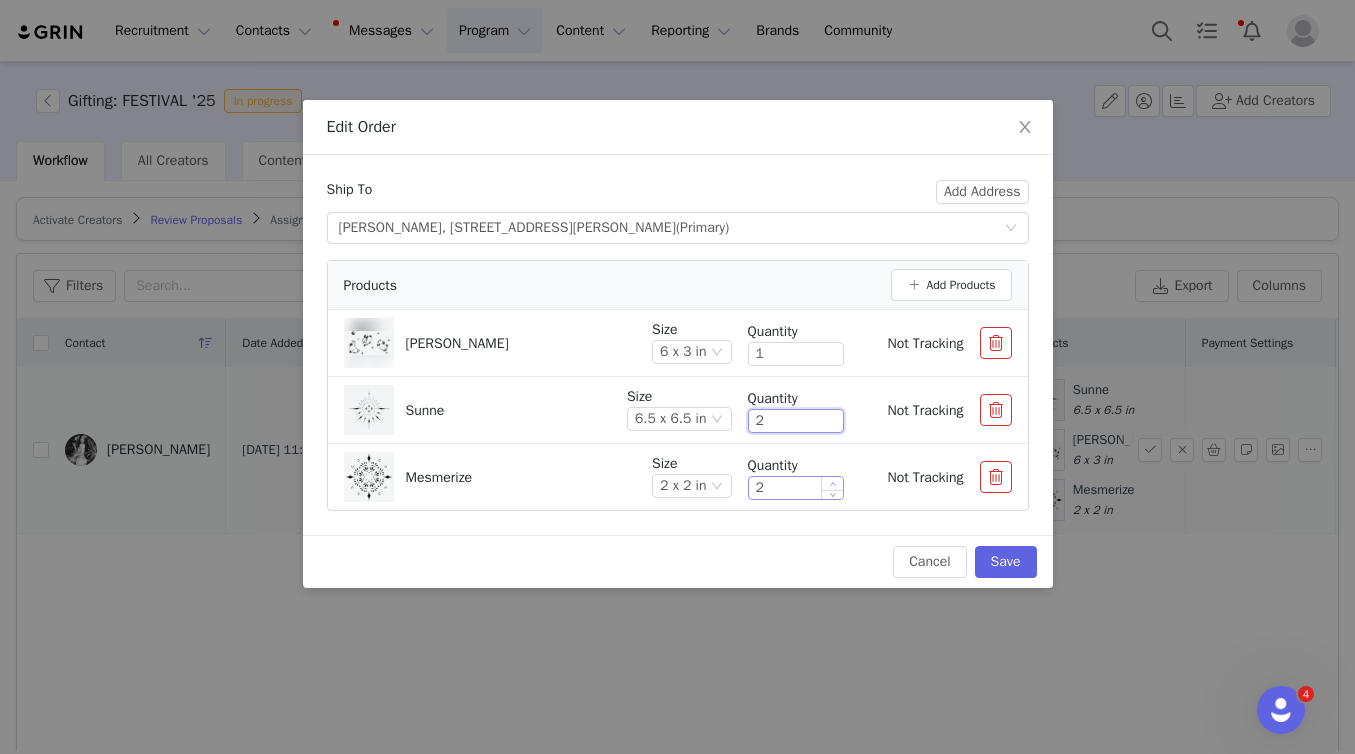 click at bounding box center [832, 483] 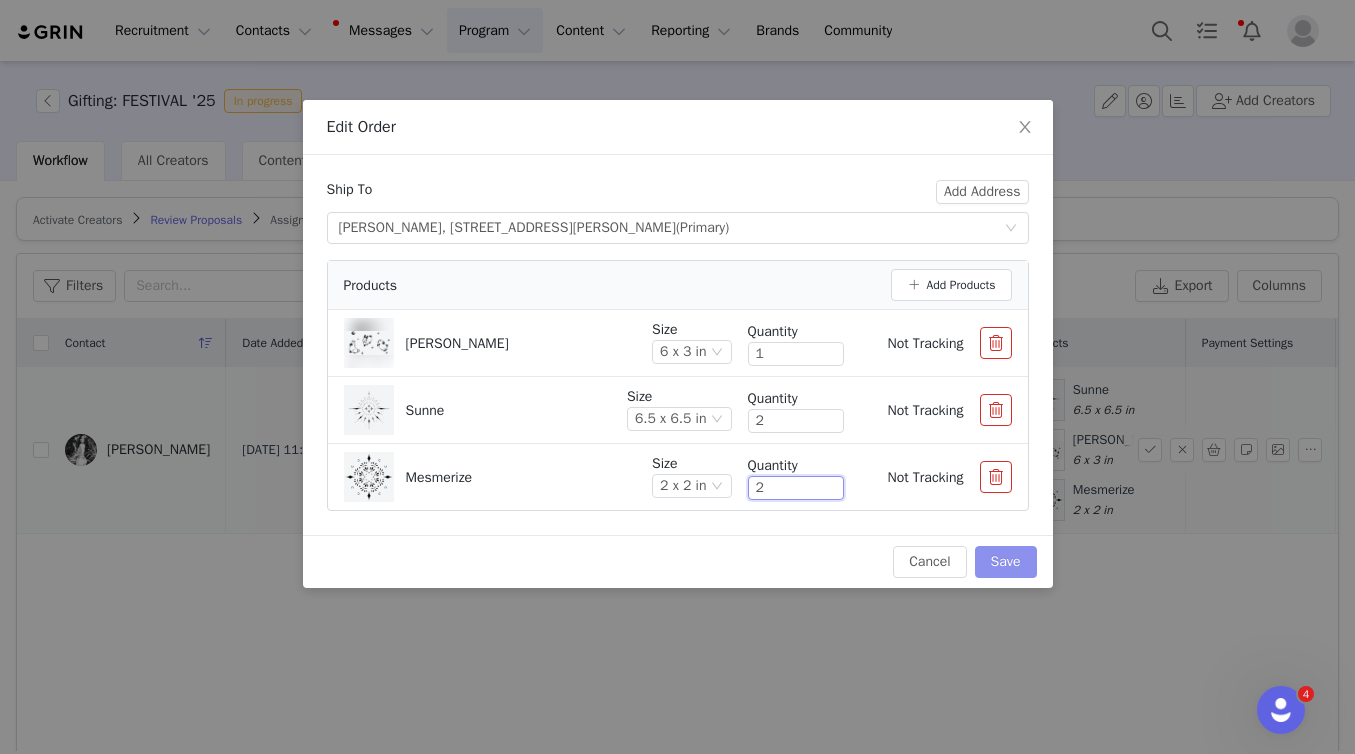 click on "Save" at bounding box center (1006, 562) 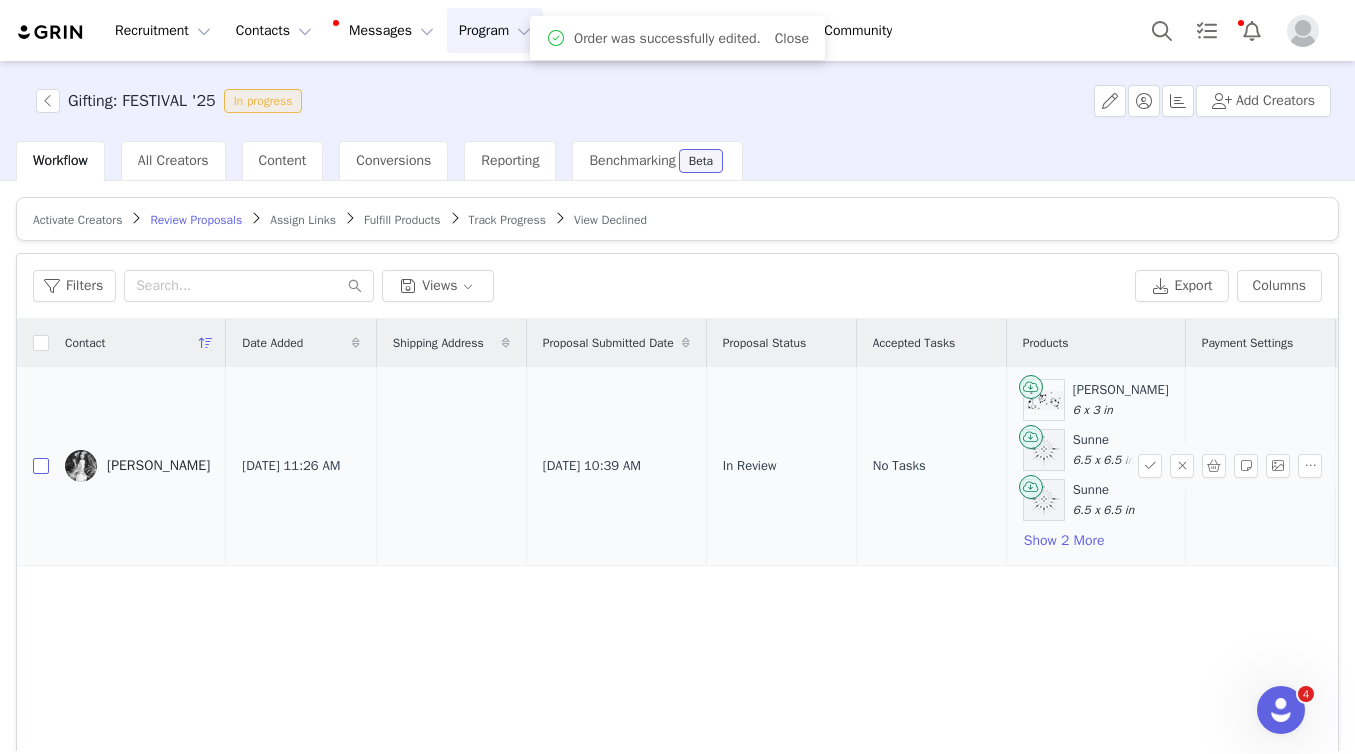 click at bounding box center [41, 466] 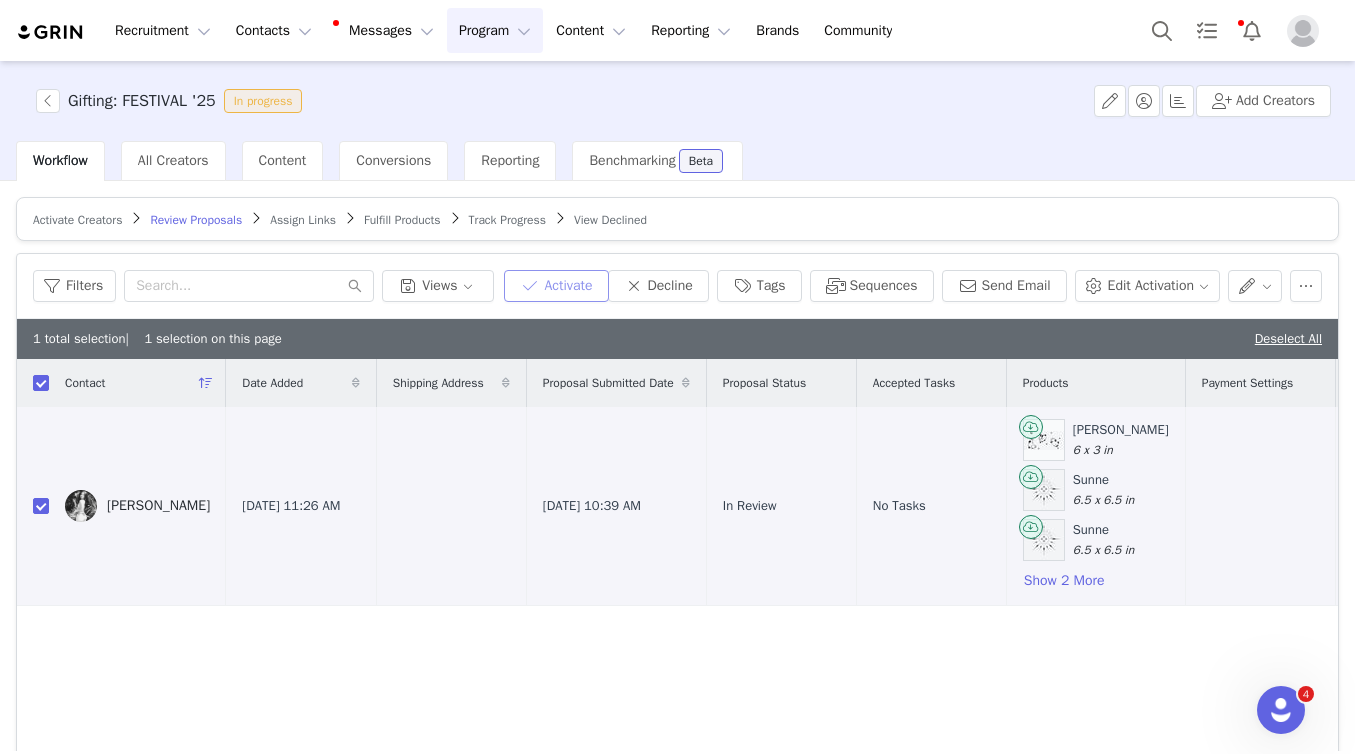 click on "Activate" at bounding box center (556, 286) 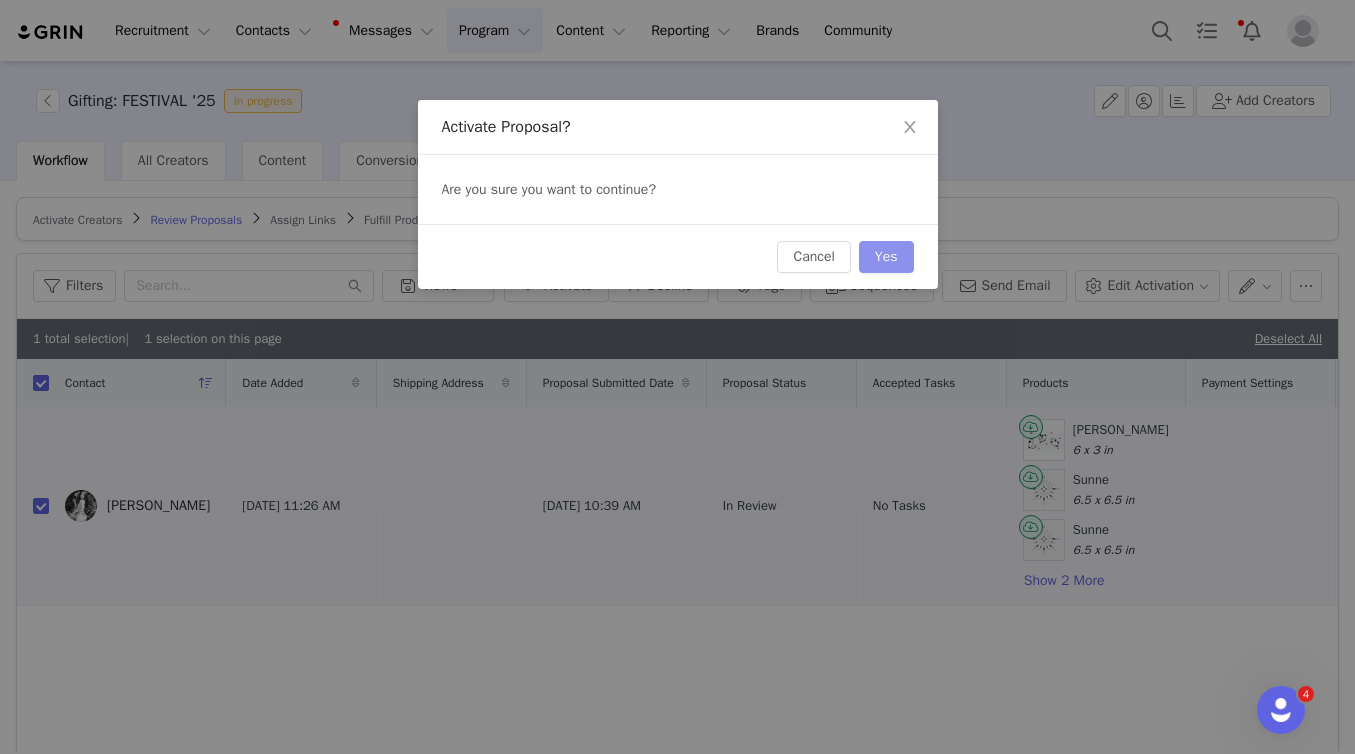 click on "Yes" at bounding box center (886, 257) 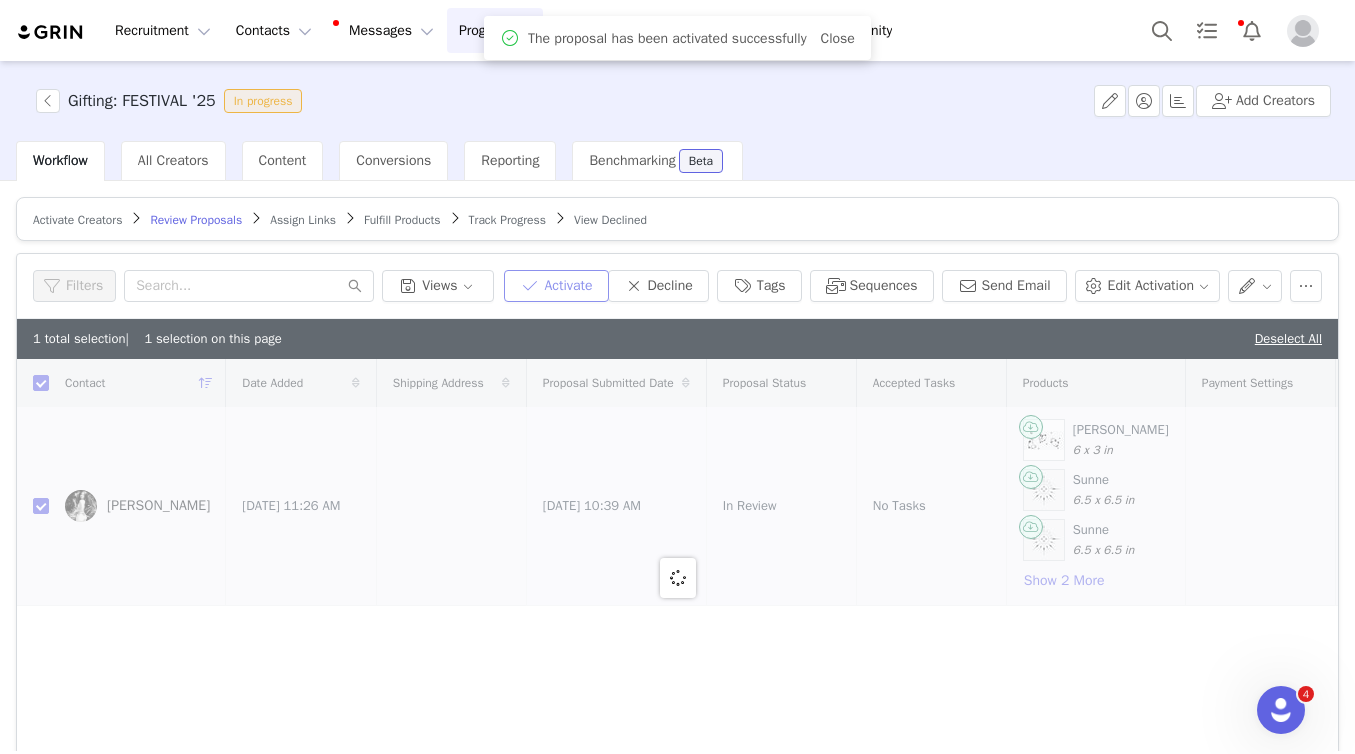 checkbox on "false" 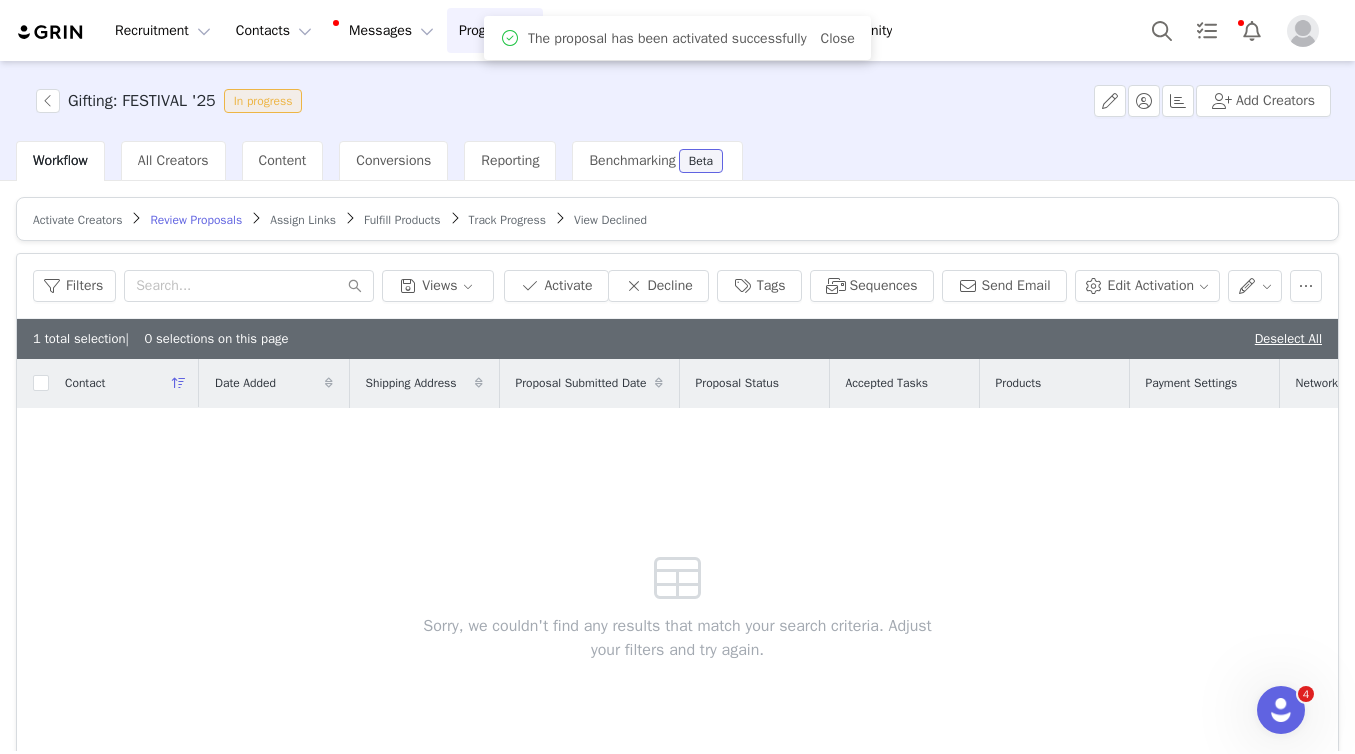 click on "Fulfill Products" at bounding box center [402, 220] 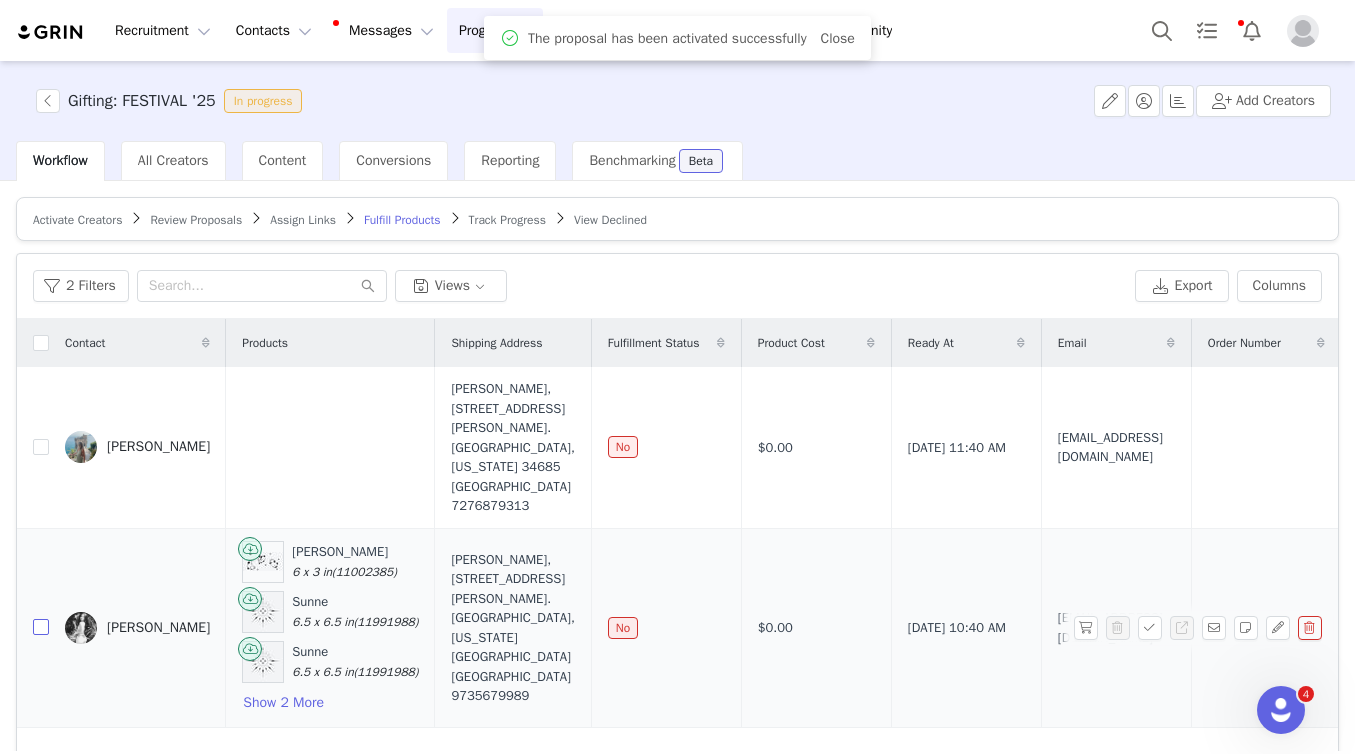 click at bounding box center [41, 627] 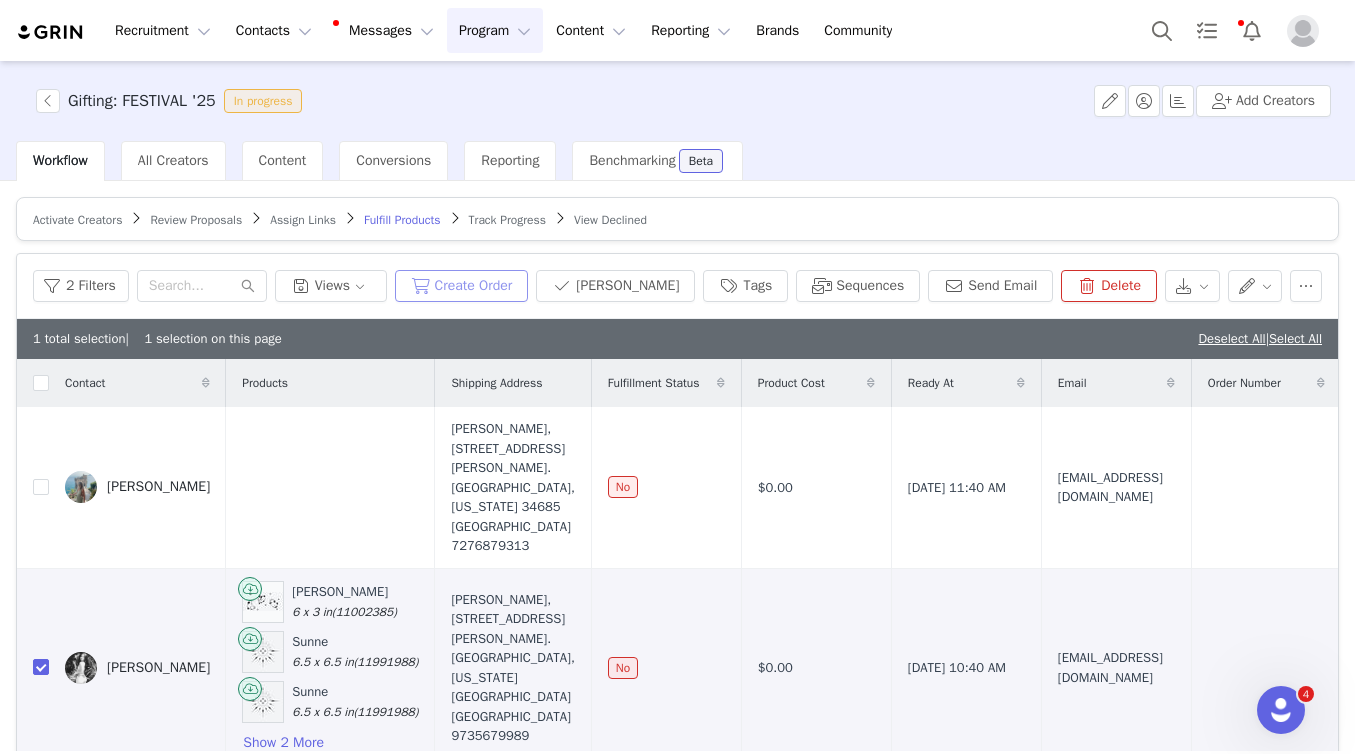 click on "Create Order" at bounding box center [462, 286] 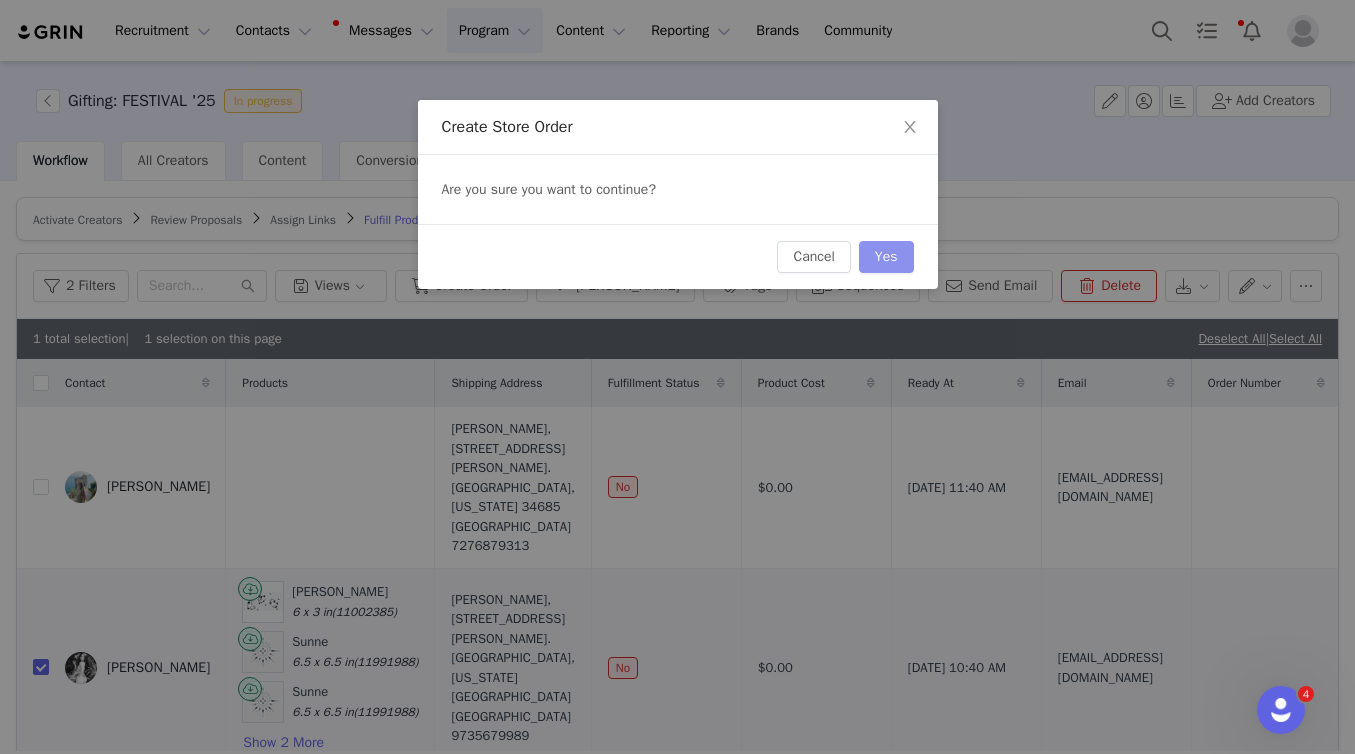 click on "Yes" at bounding box center (886, 257) 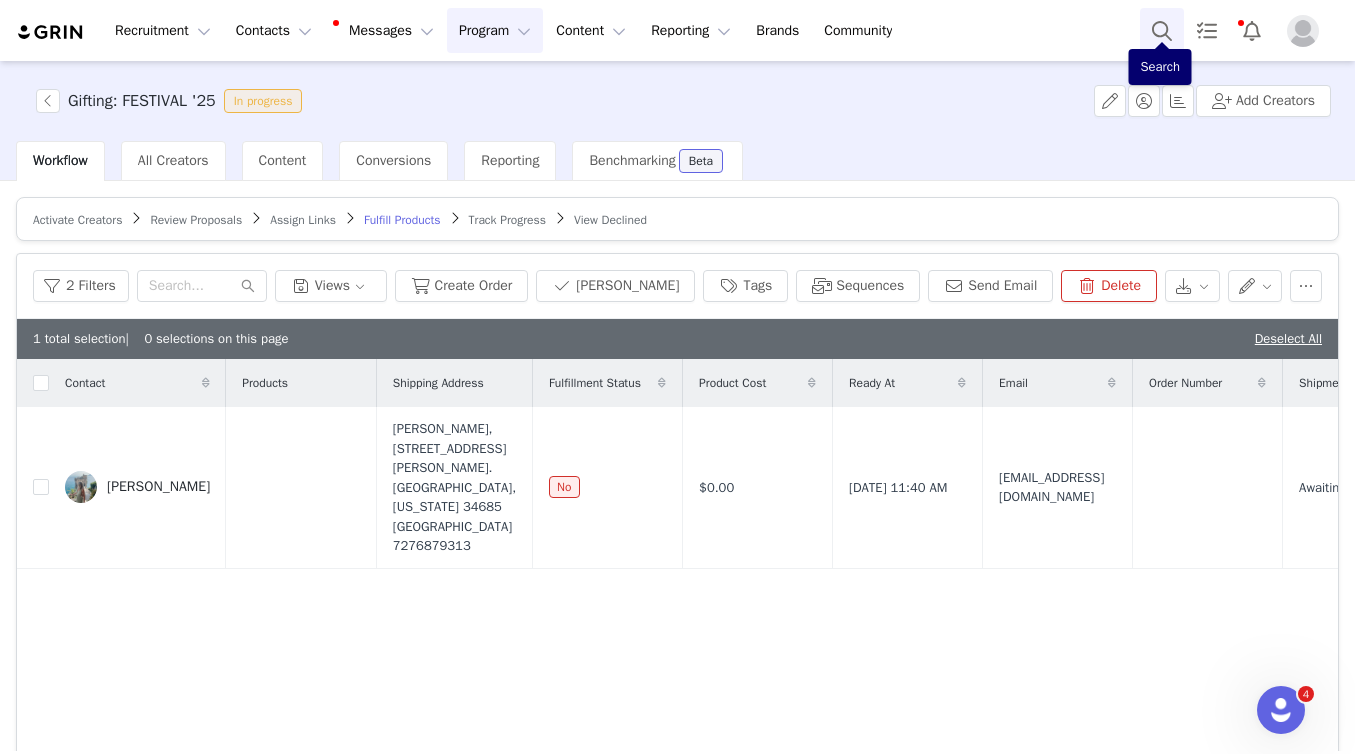click at bounding box center (1162, 30) 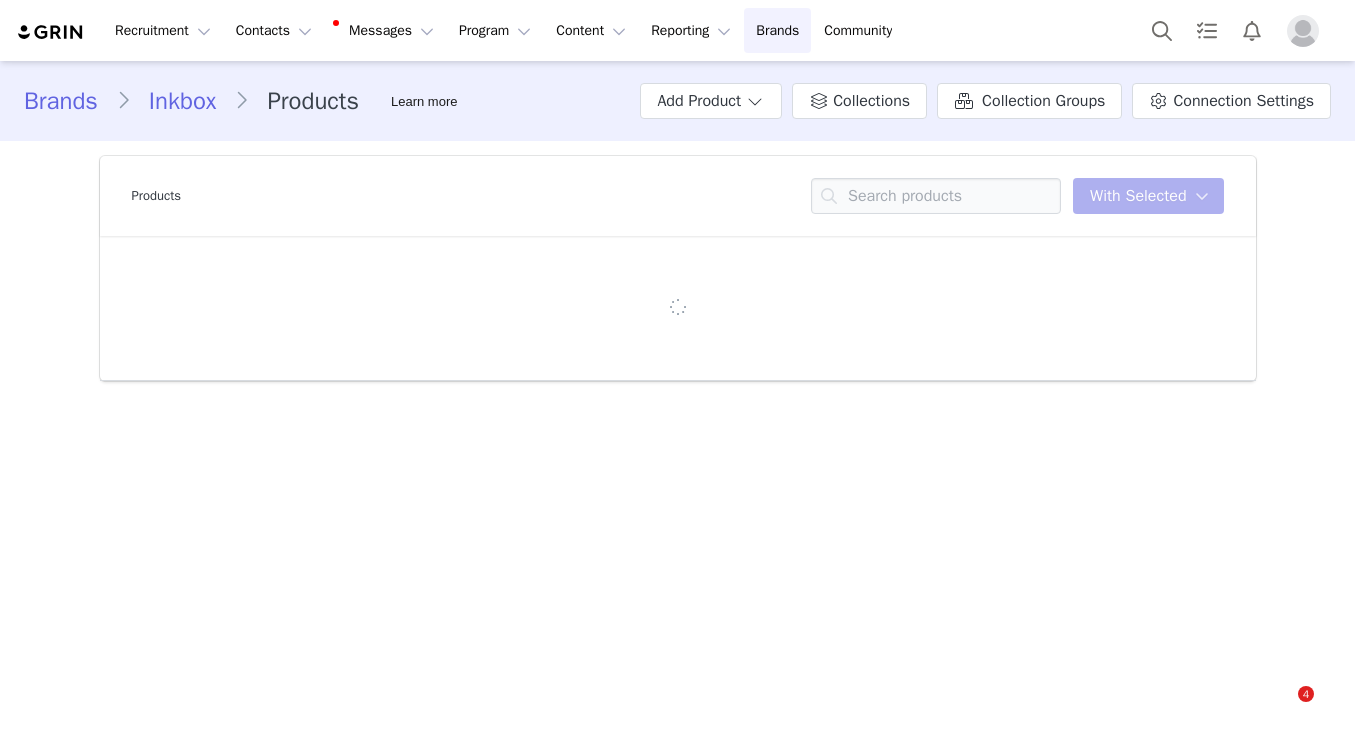 scroll, scrollTop: 0, scrollLeft: 0, axis: both 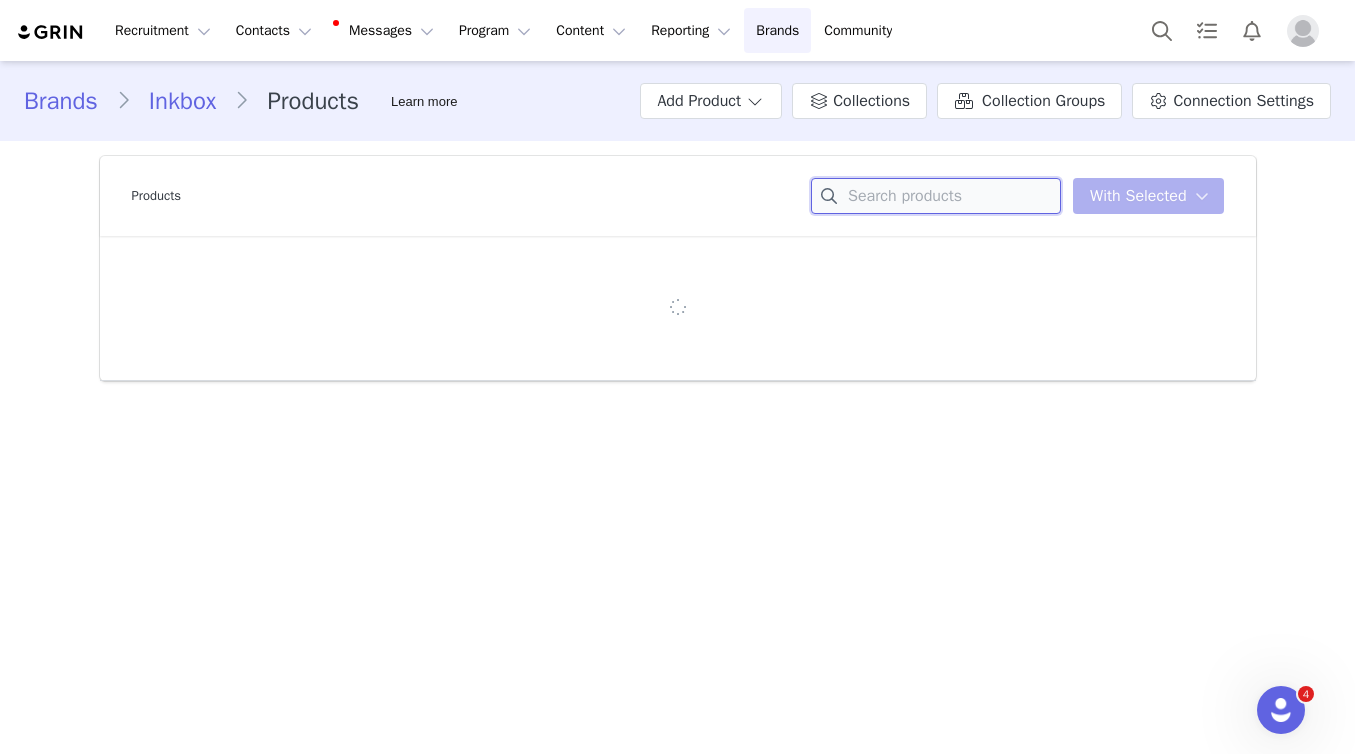 click at bounding box center (936, 196) 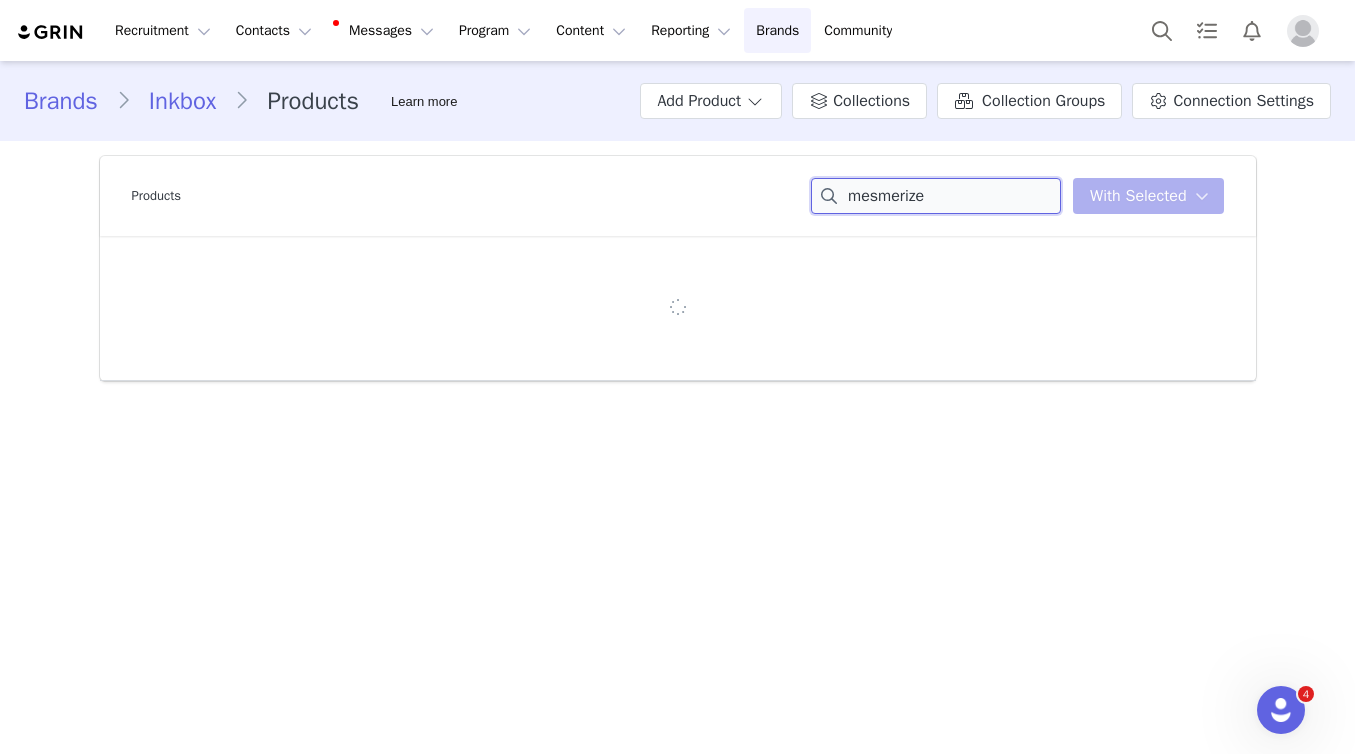 type on "mesmerize" 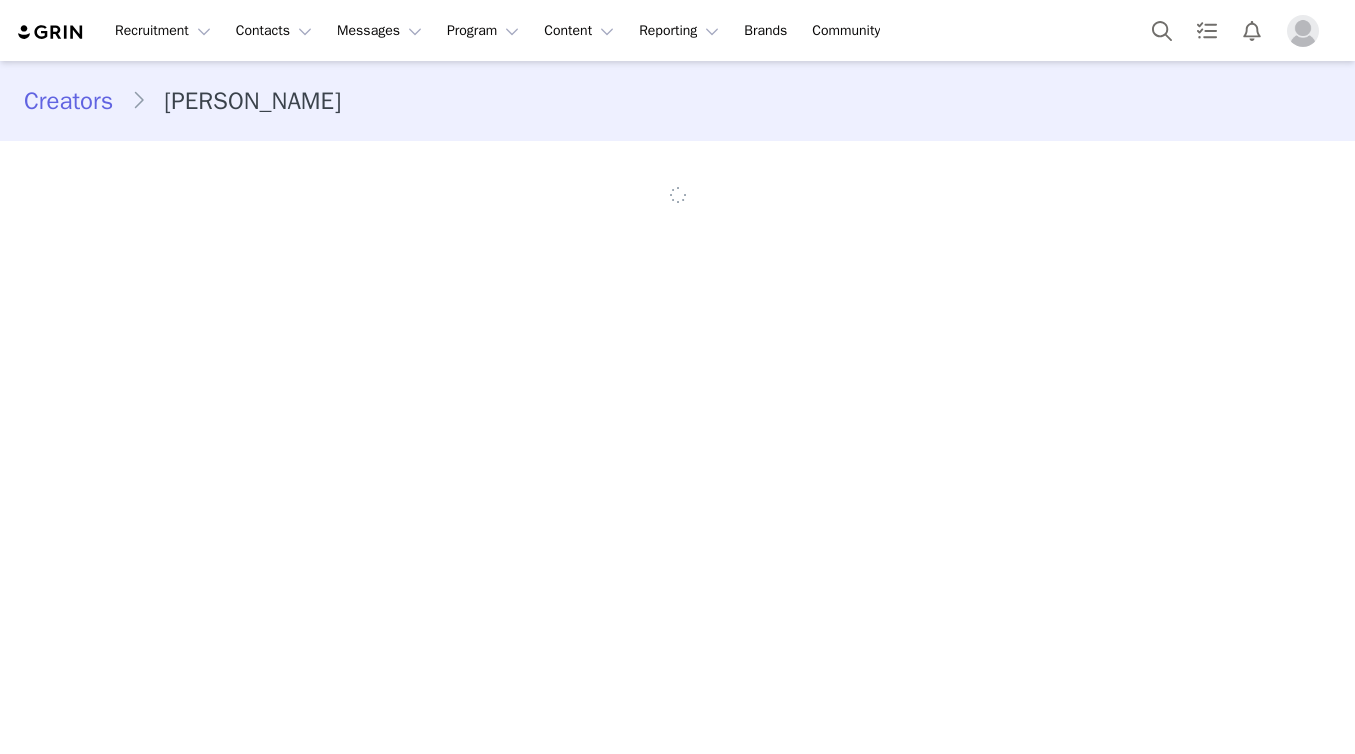 scroll, scrollTop: 0, scrollLeft: 0, axis: both 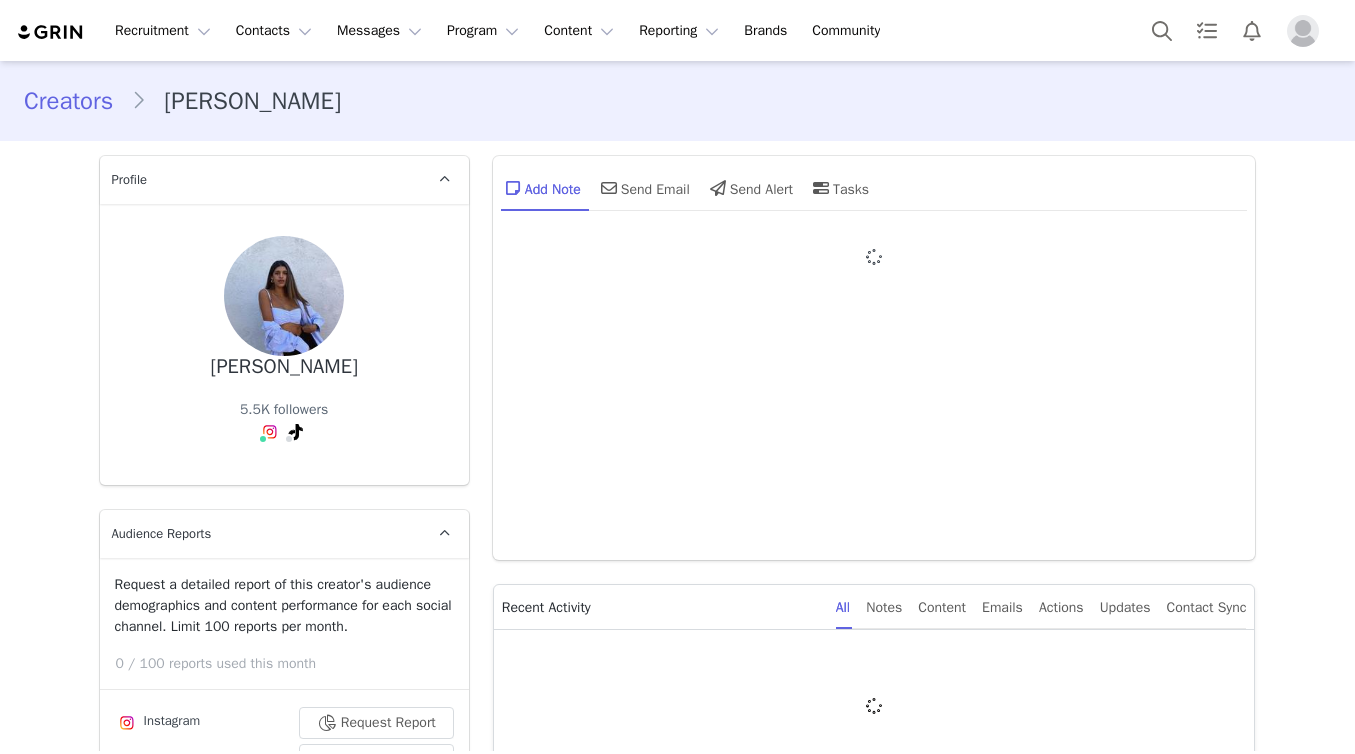 type on "+1 ([GEOGRAPHIC_DATA])" 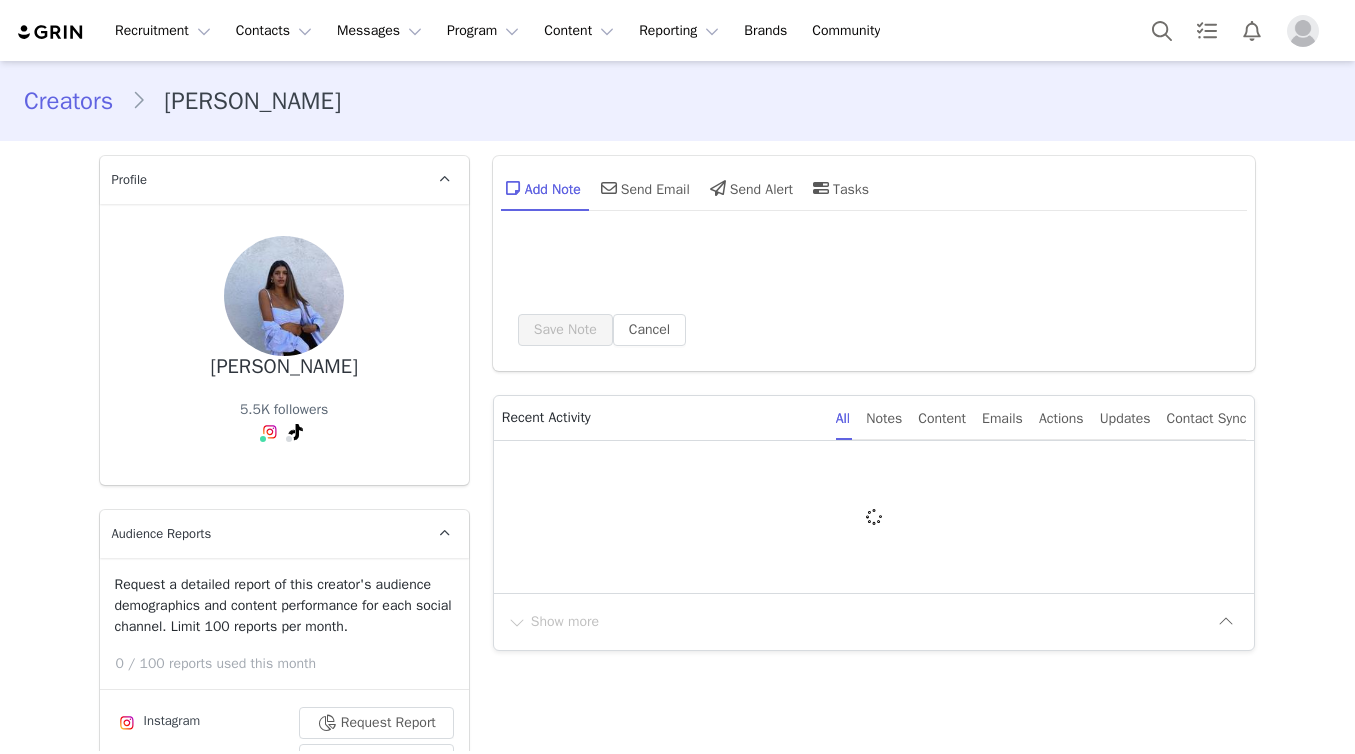 scroll, scrollTop: 0, scrollLeft: 0, axis: both 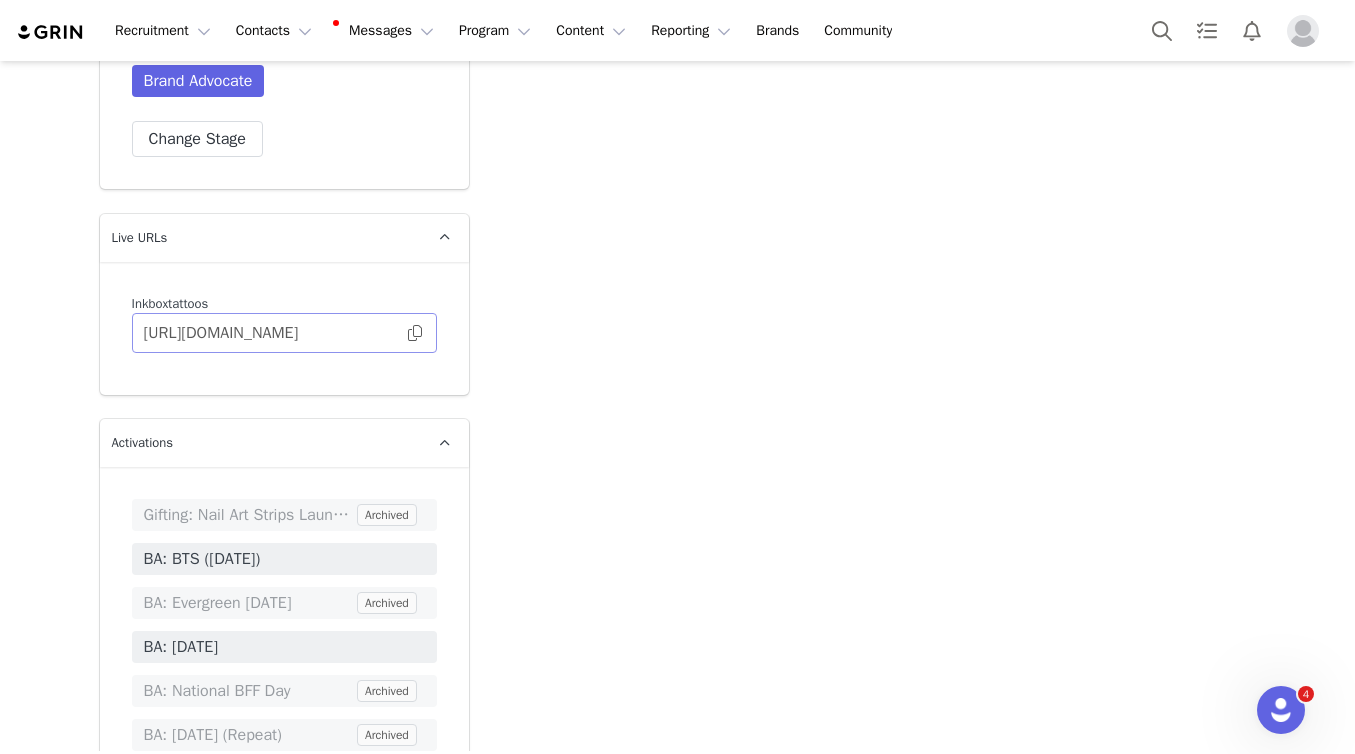 click at bounding box center [415, 333] 